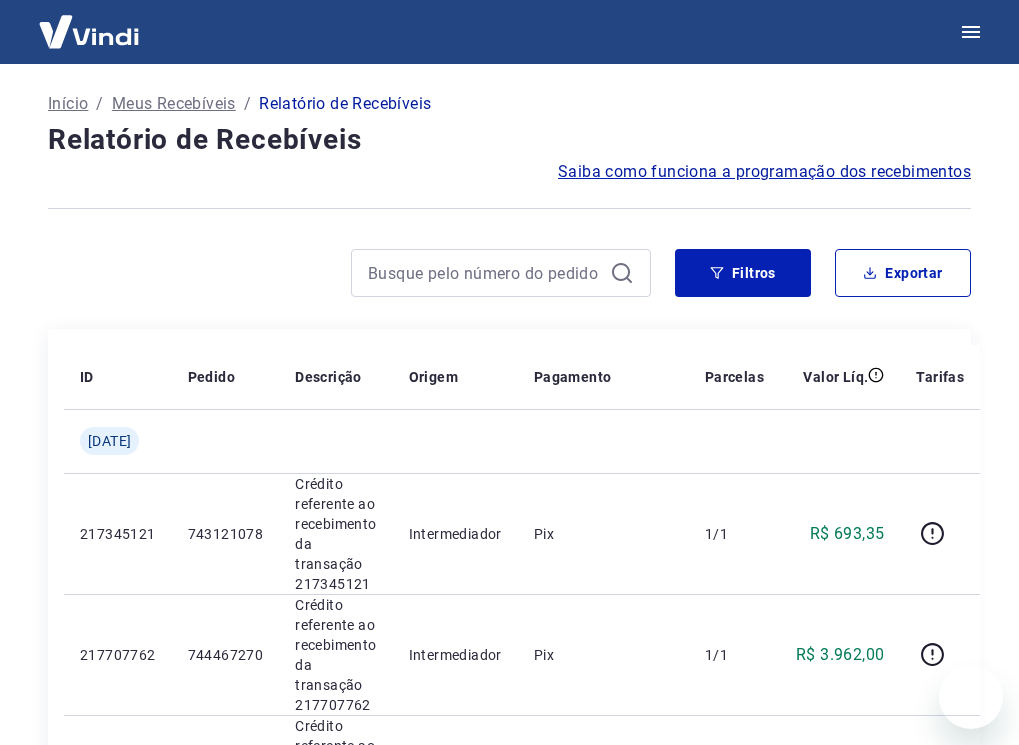 scroll, scrollTop: 0, scrollLeft: 0, axis: both 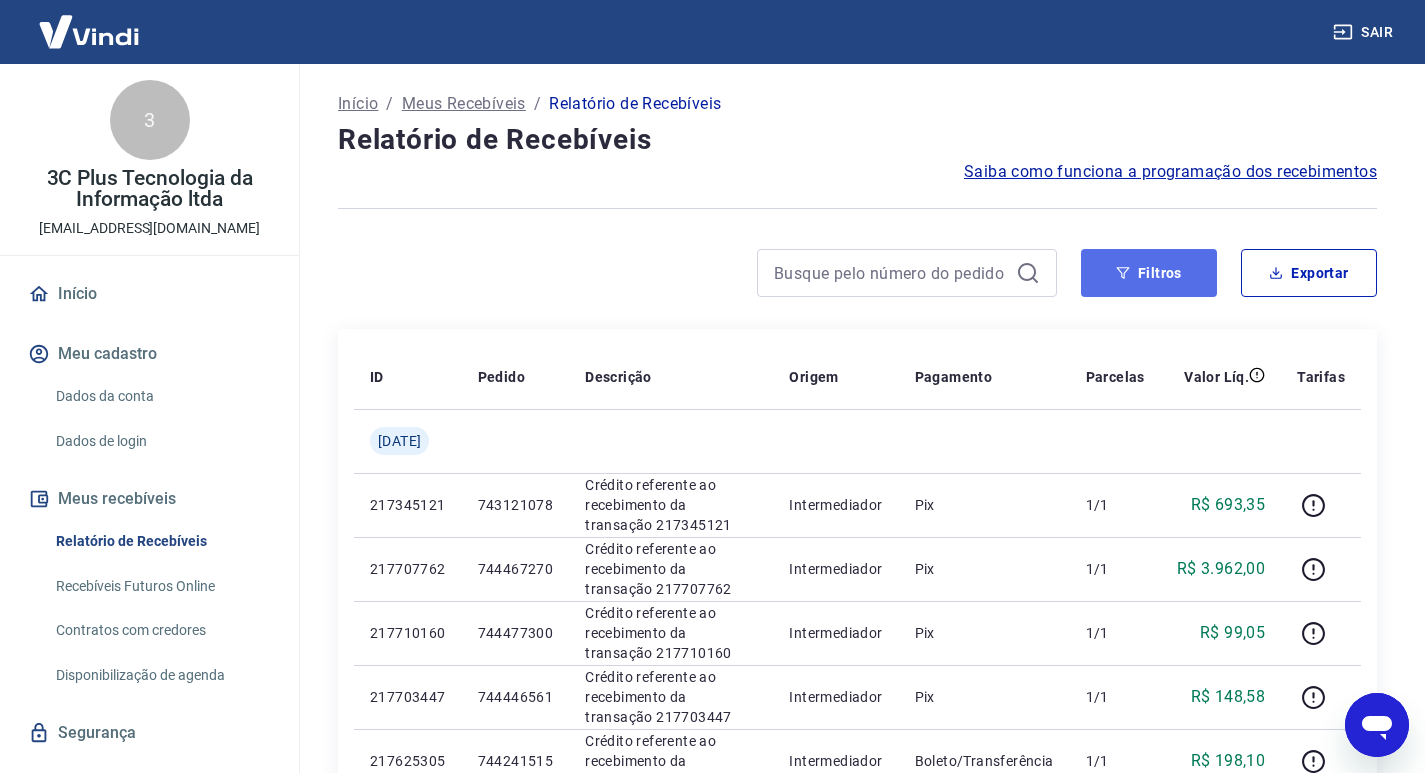 click 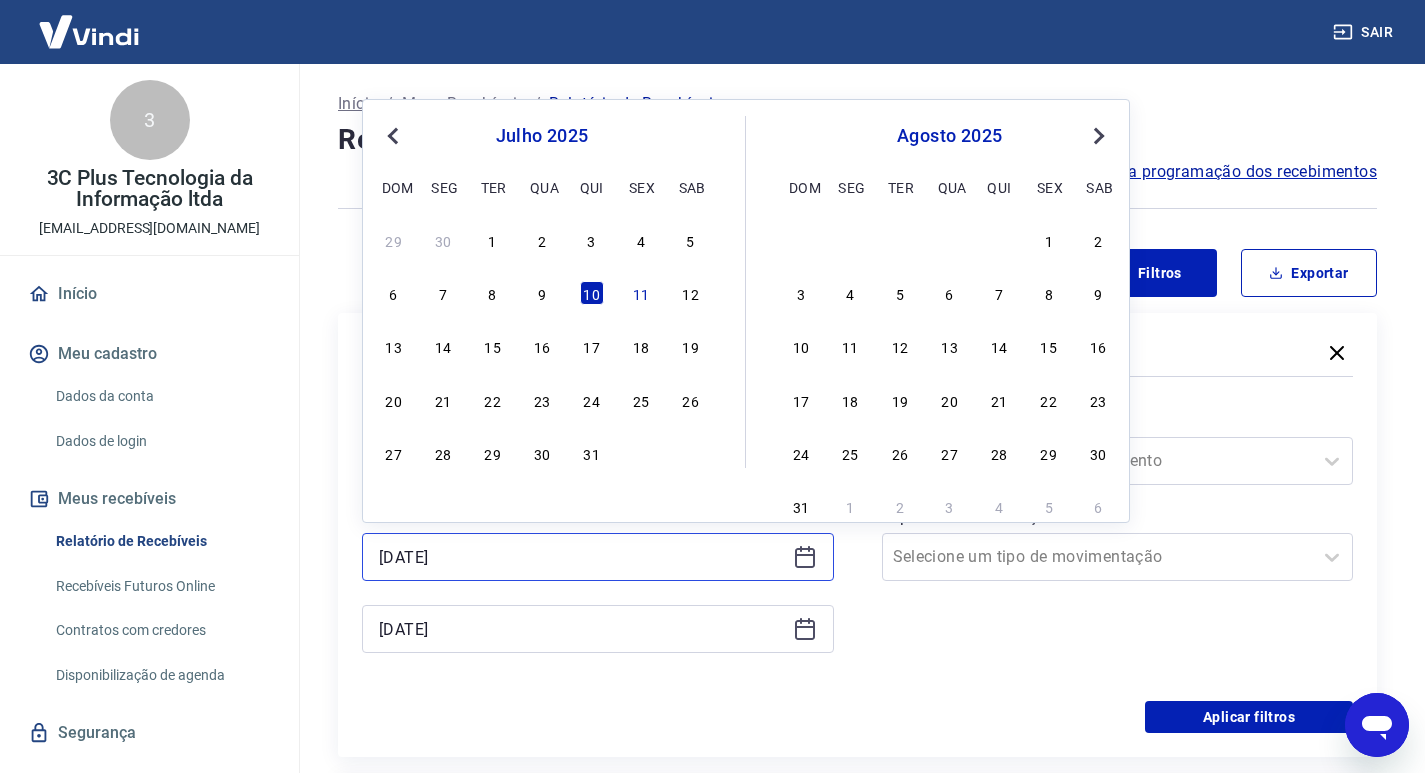 click on "10/07/2025" at bounding box center (582, 557) 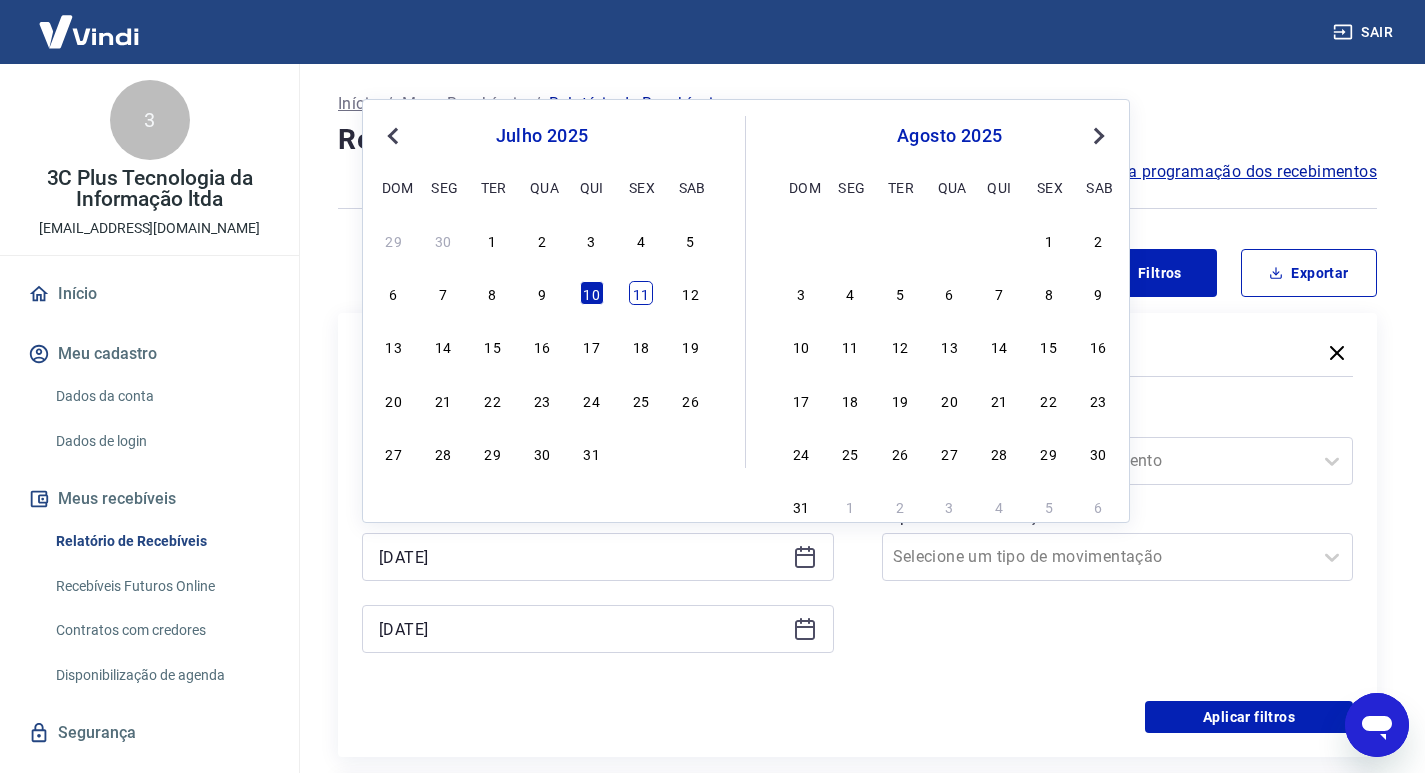click on "11" at bounding box center [641, 293] 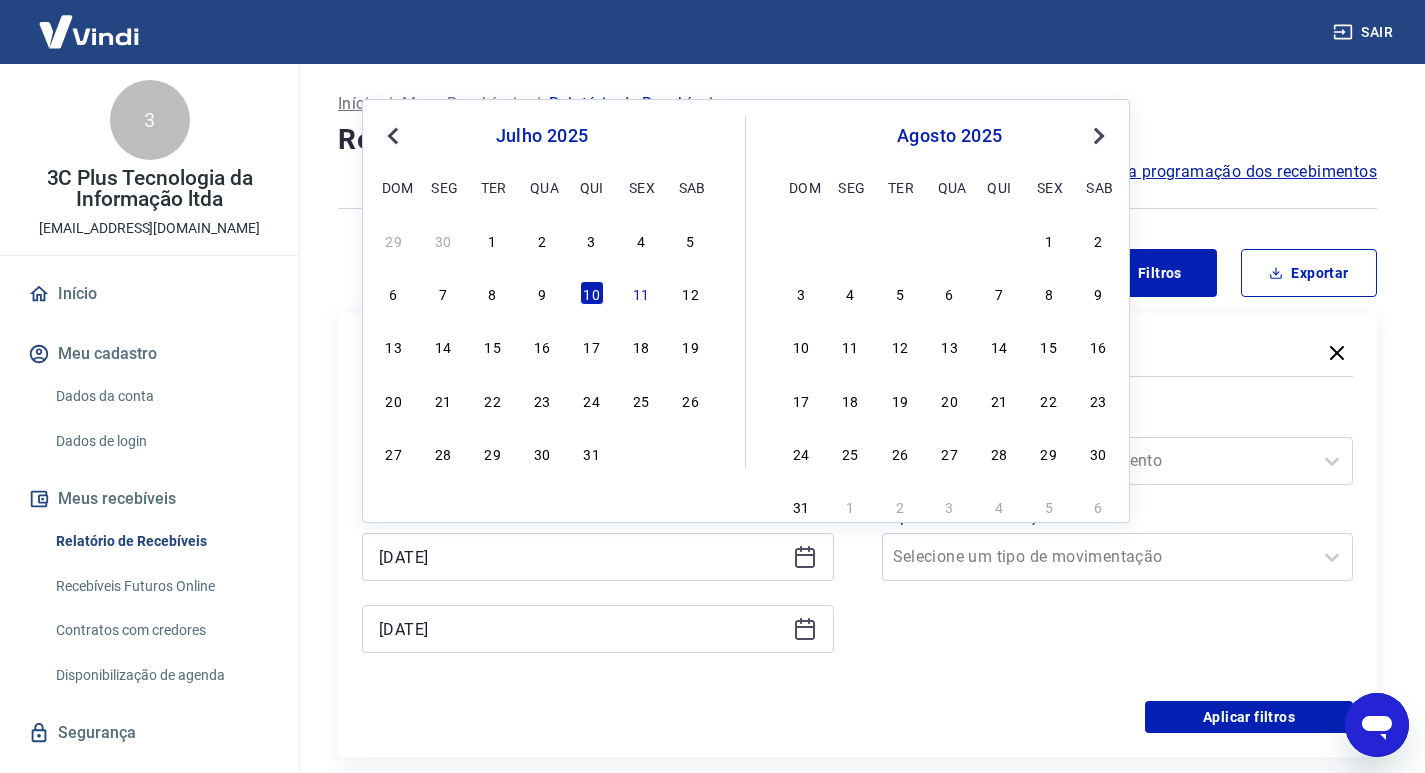 type on "11/07/2025" 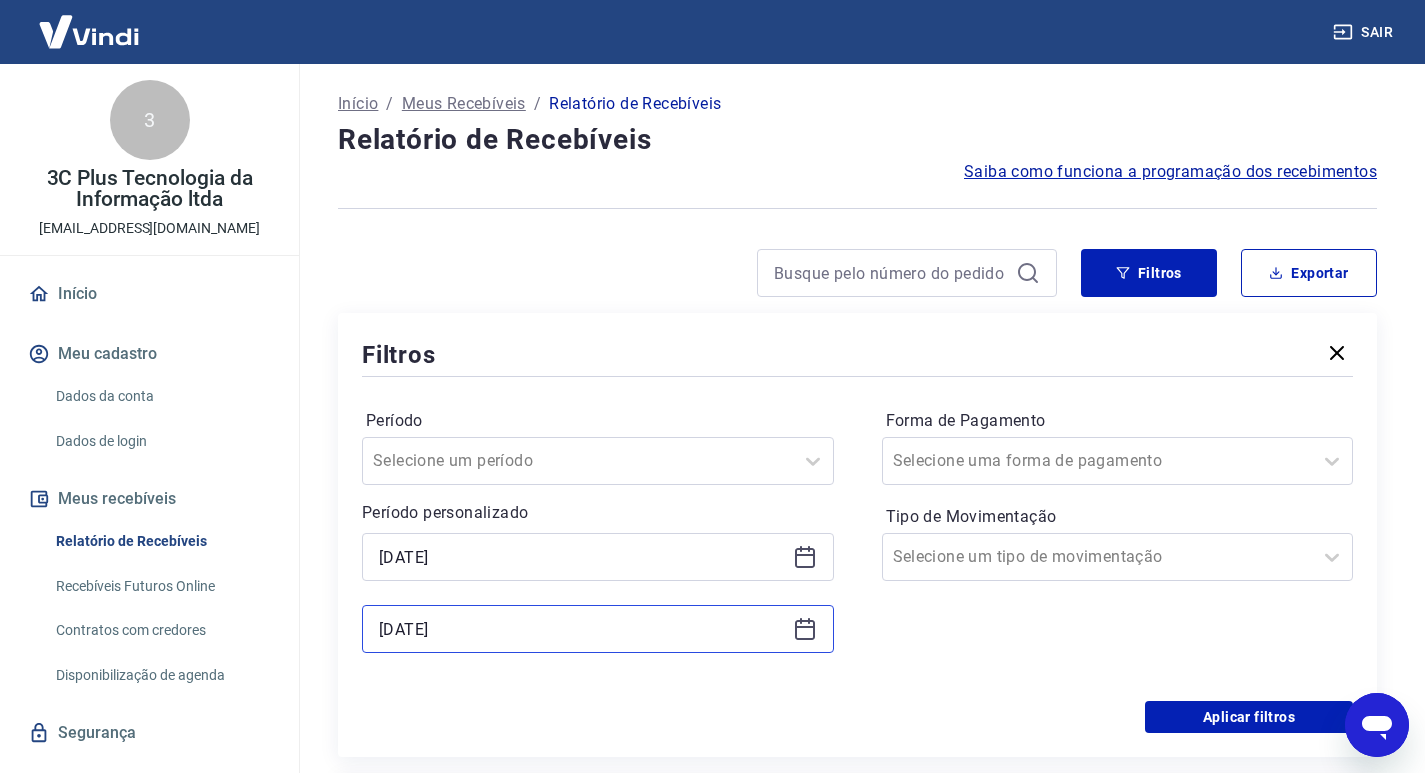 click on "11/07/2025" at bounding box center [582, 629] 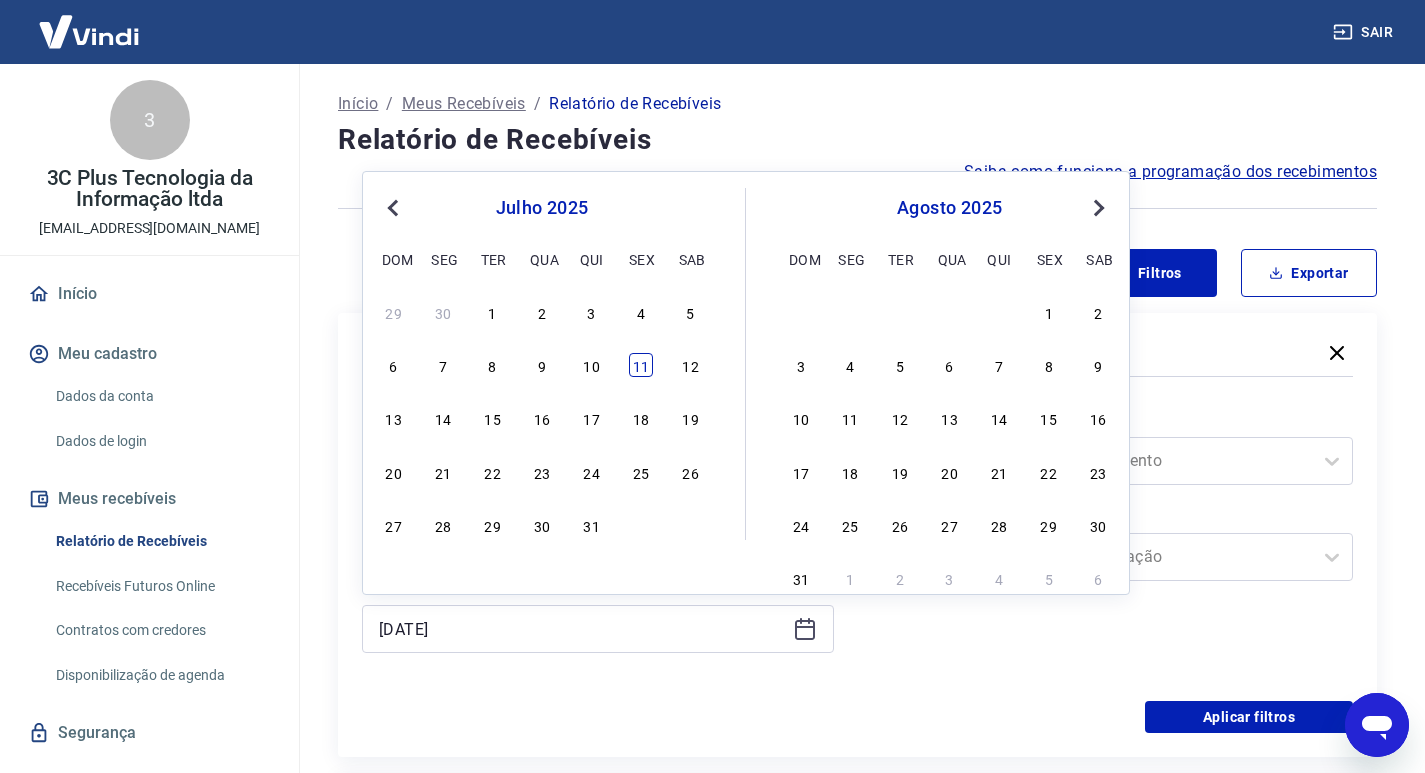 click on "6 7 8 9 10 11 12" at bounding box center (542, 365) 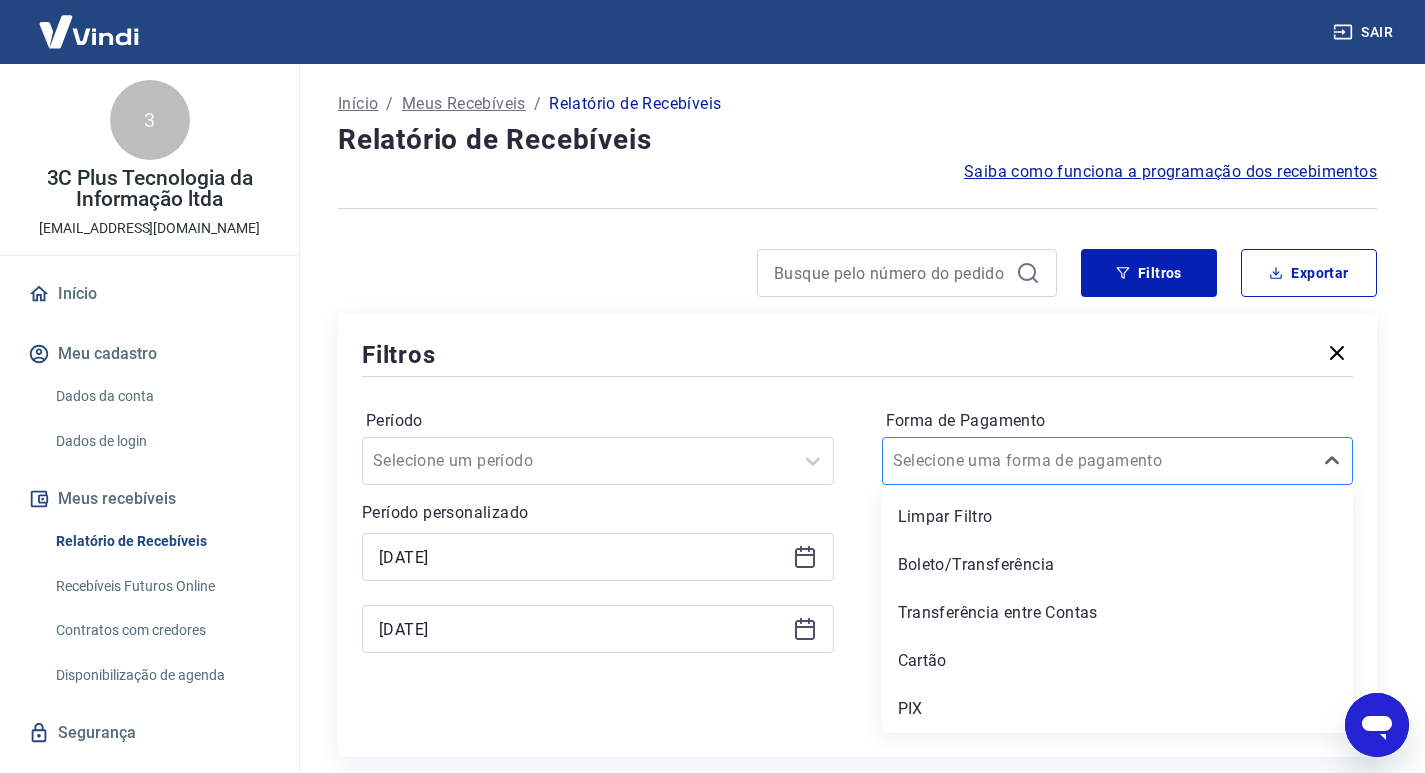 click on "Forma de Pagamento" at bounding box center [994, 461] 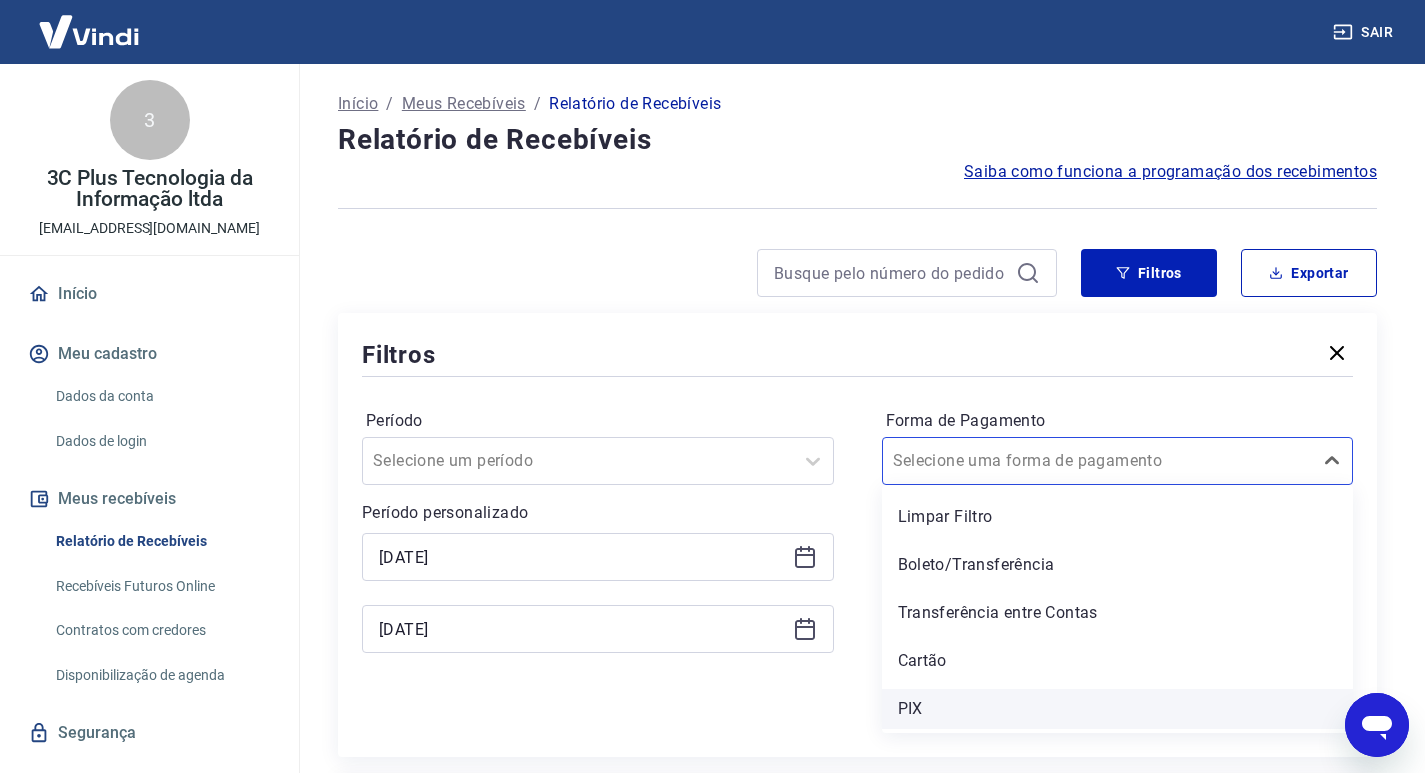 click on "PIX" at bounding box center [1118, 709] 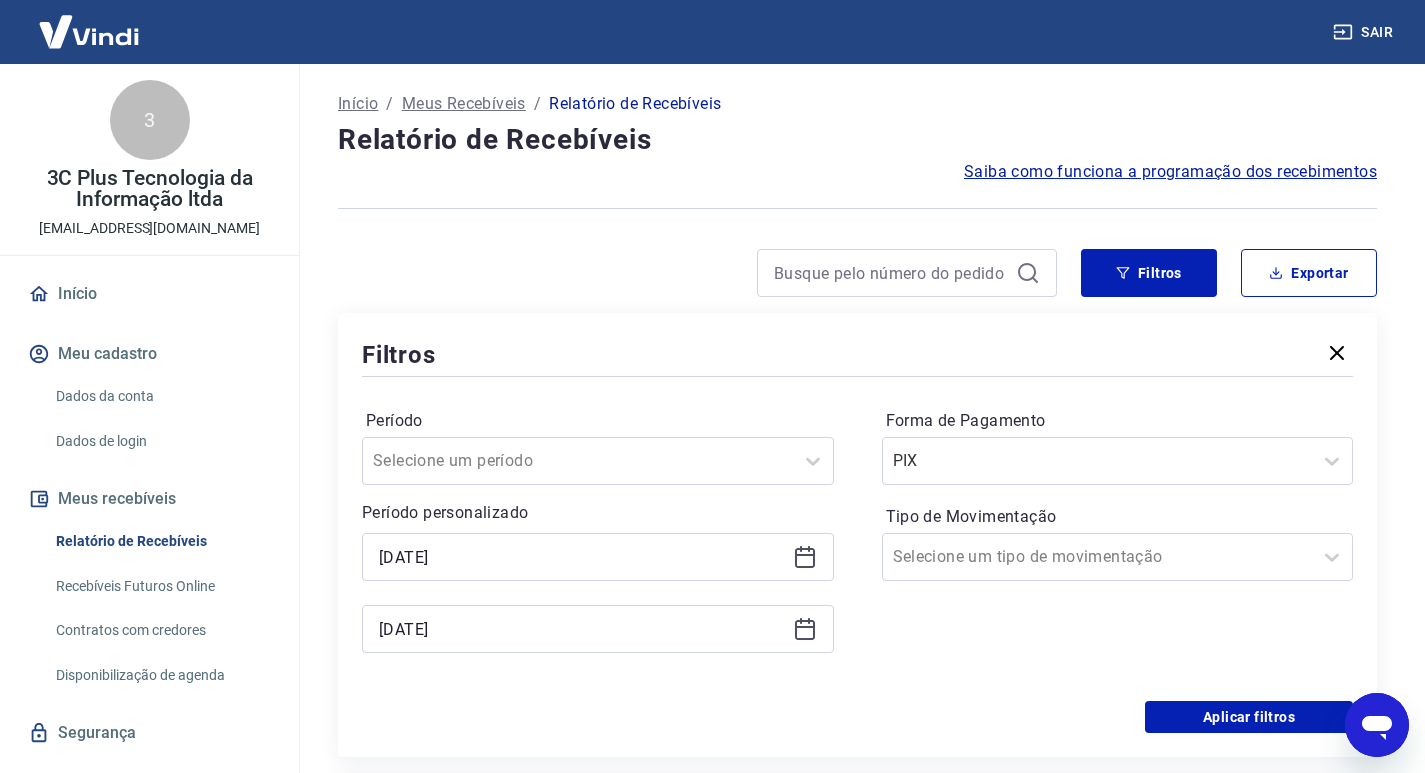 click on "Filtros" at bounding box center [857, 354] 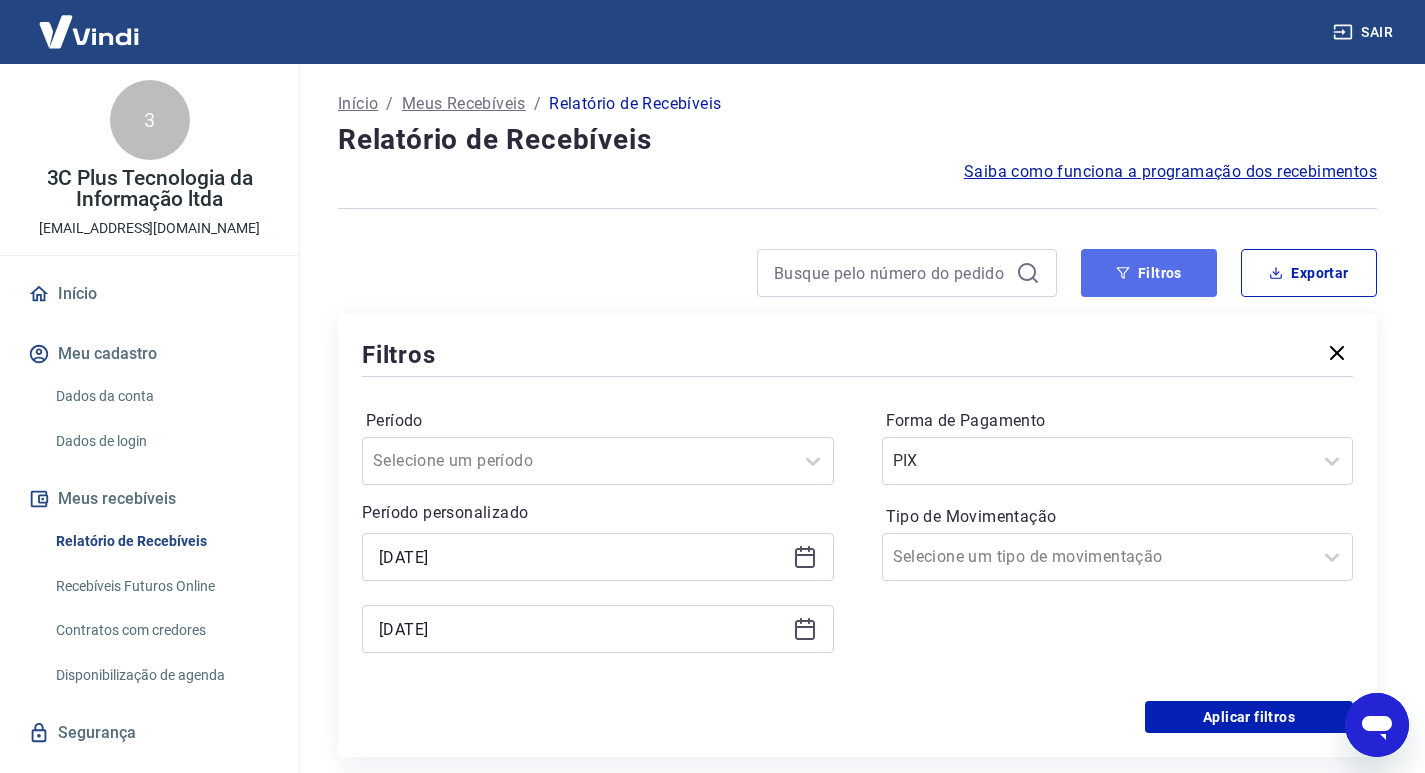 click on "Filtros" at bounding box center [1149, 273] 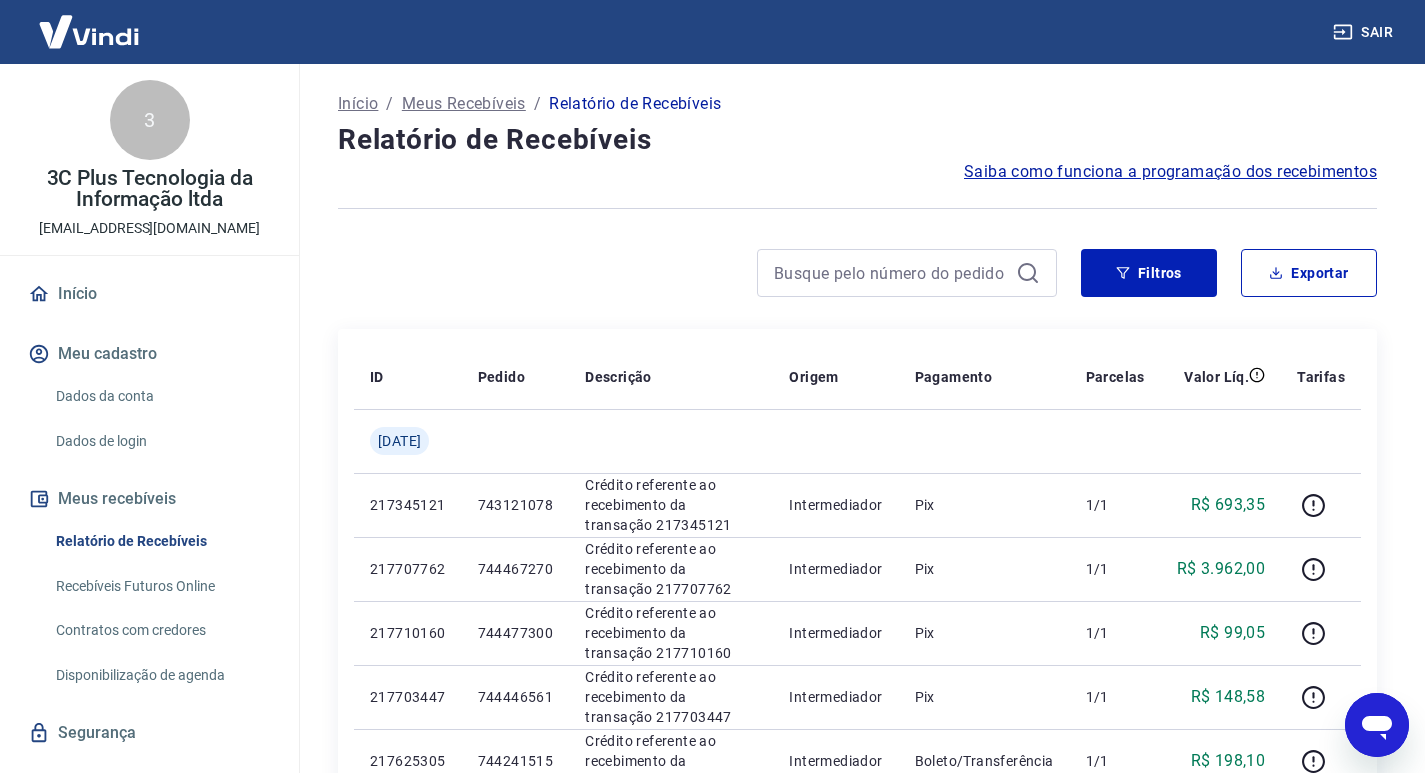click on "Início / Meus Recebíveis / Relatório de Recebíveis Relatório de Recebíveis Saiba como funciona a programação dos recebimentos Saiba como funciona a programação dos recebimentos Filtros Exportar ID Pedido Descrição Origem Pagamento Parcelas Valor Líq. Tarifas Sex, 11 jul 217345121 743121078 Crédito referente ao recebimento da transação 217345121 Intermediador Pix 1/1 R$ 693,35 217707762 744467270 Crédito referente ao recebimento da transação 217707762 Intermediador Pix 1/1 R$ 3.962,00 217710160 744477300 Crédito referente ao recebimento da transação 217710160 Intermediador Pix 1/1 R$ 99,05 217703447 744446561 Crédito referente ao recebimento da transação 217703447 Intermediador Pix 1/1 R$ 148,58 217625305 744241515 Crédito referente ao recebimento da transação 217625305 Intermediador Boleto/Transferência 1/1 R$ 198,10 217603711 744164477 Crédito referente ao recebimento da transação 217603711 Intermediador Boleto/Transferência 1/1 R$ 99,05 217495671 743629998 1/1 1/1 1/1" at bounding box center [857, 1030] 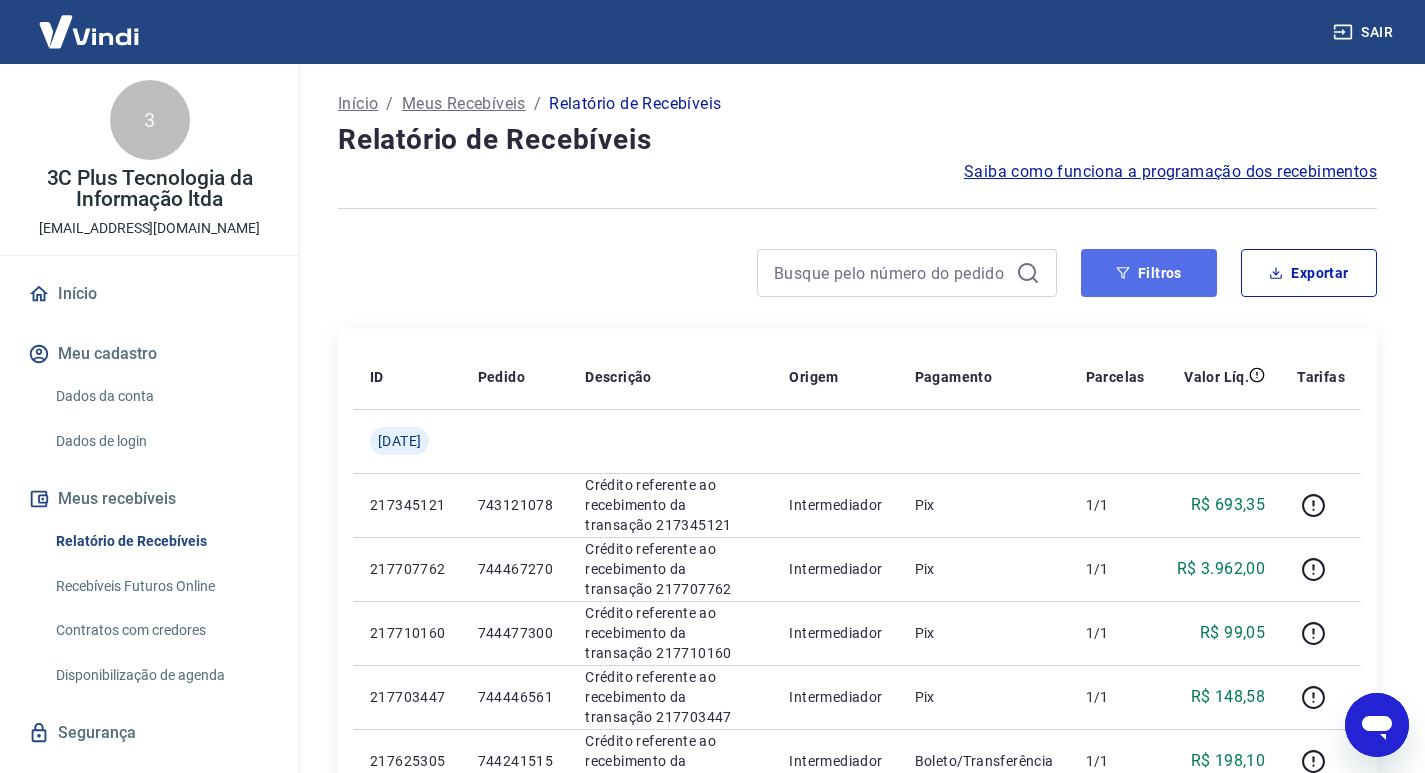 click on "Filtros" at bounding box center (1149, 273) 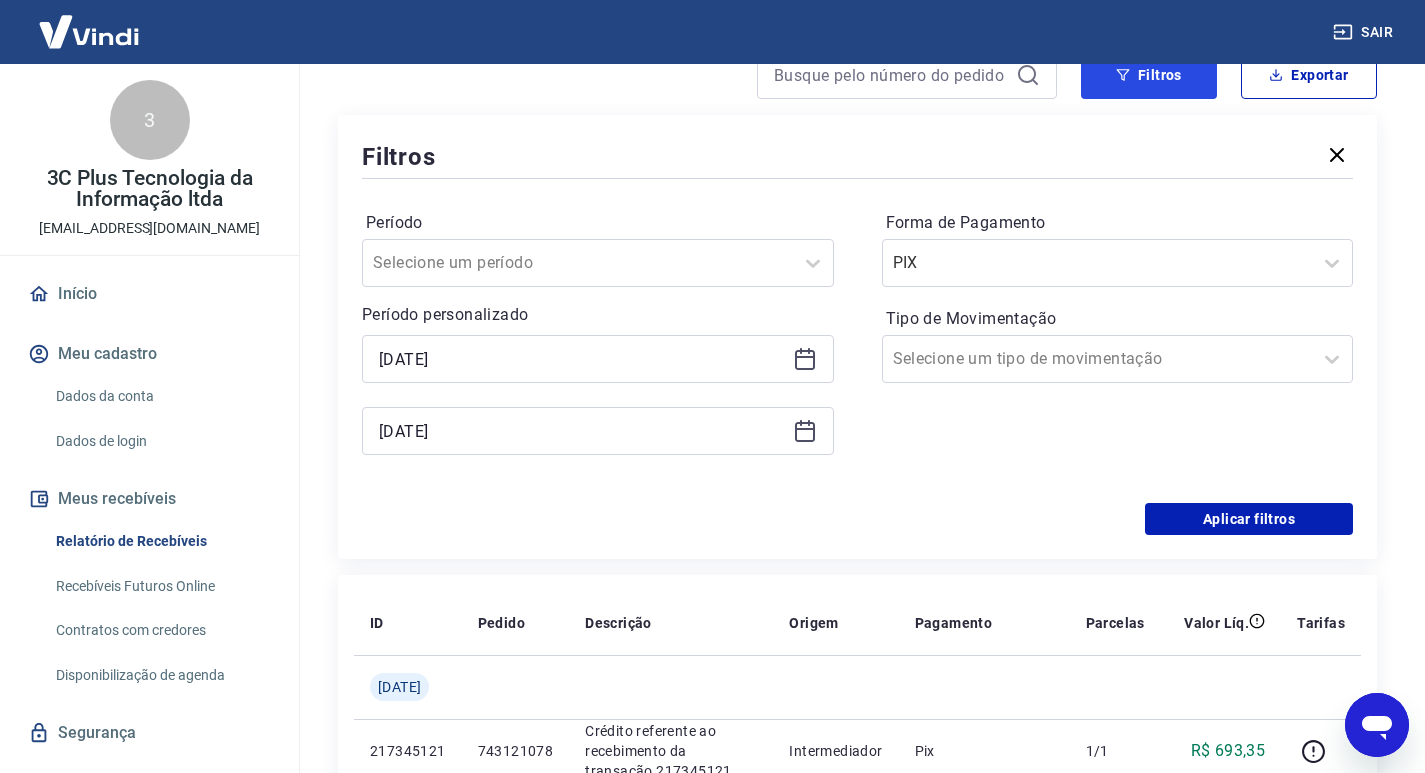 scroll, scrollTop: 200, scrollLeft: 0, axis: vertical 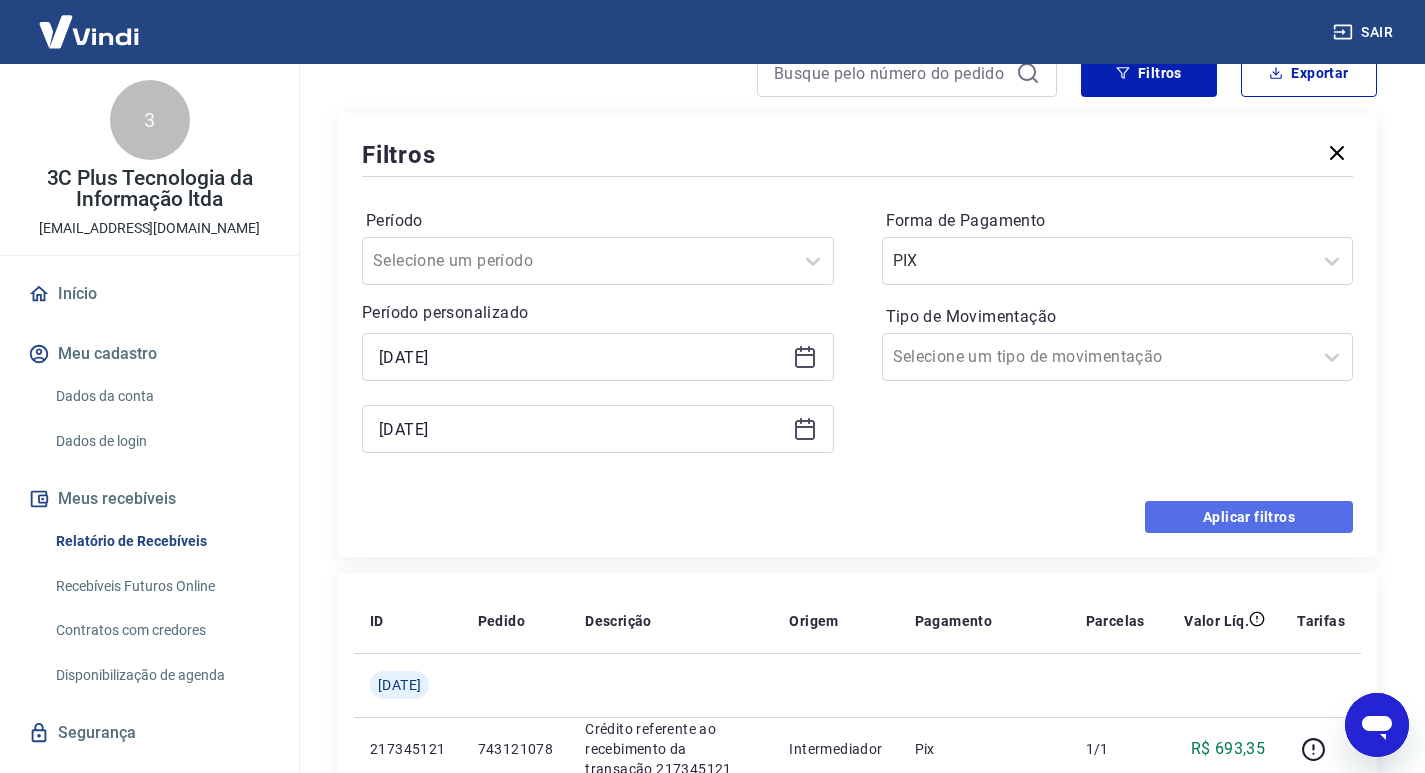 click on "Aplicar filtros" at bounding box center (1249, 517) 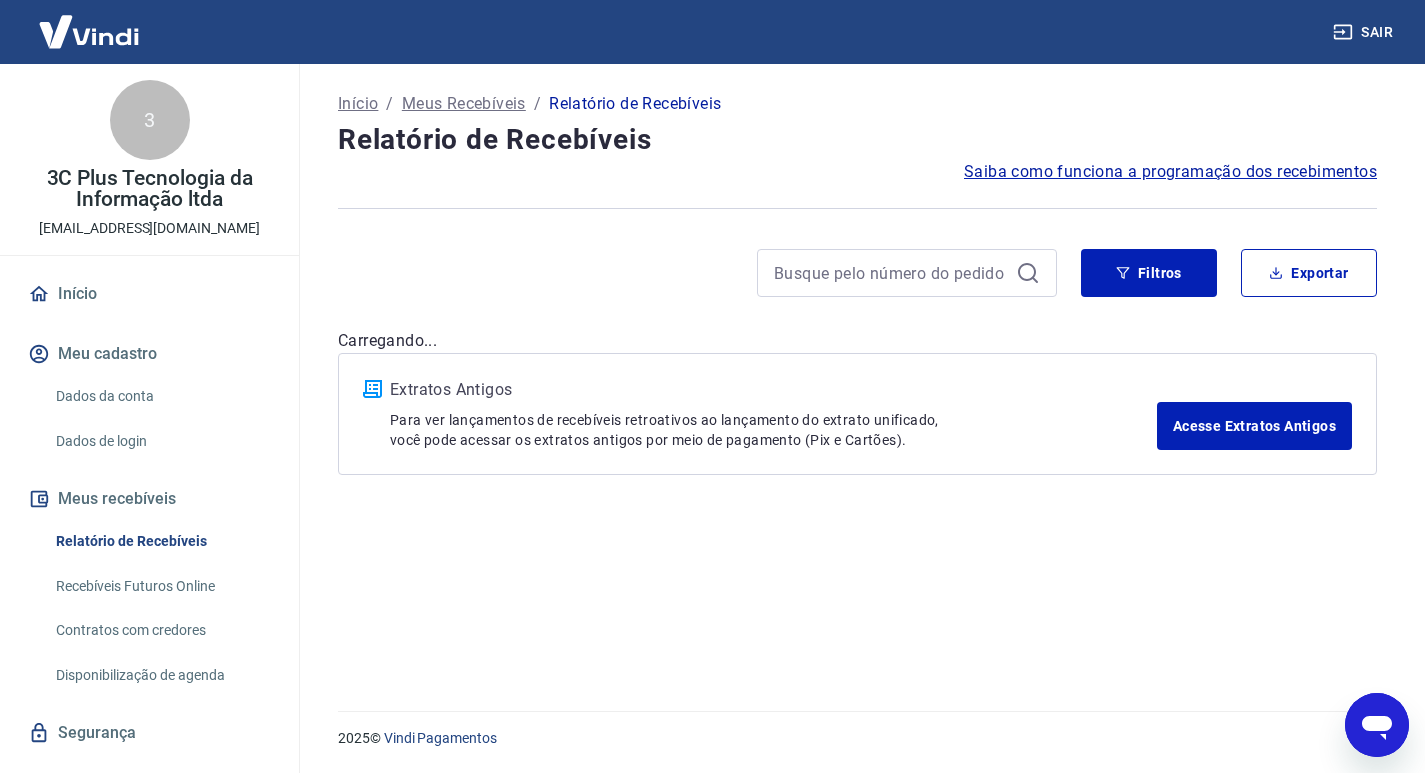 scroll, scrollTop: 0, scrollLeft: 0, axis: both 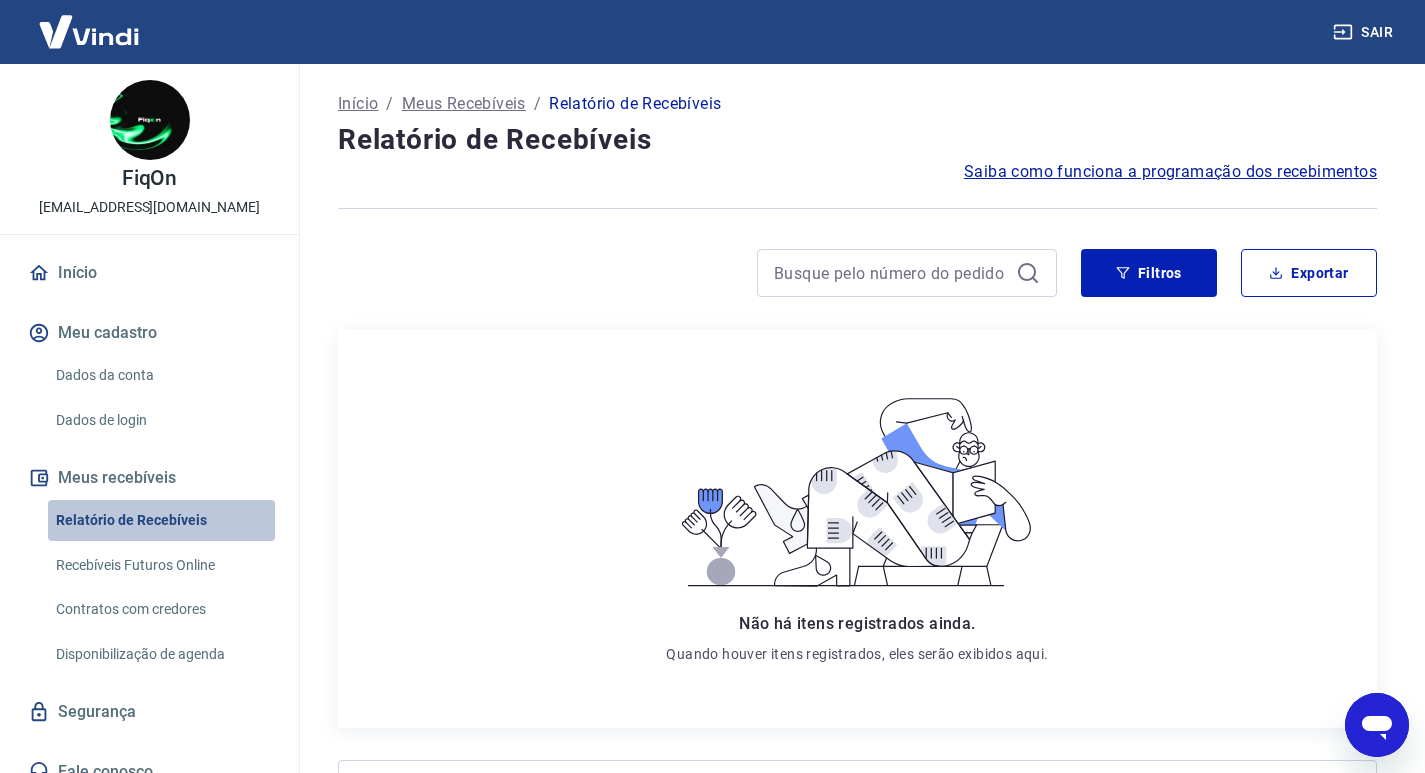 click on "Relatório de Recebíveis" at bounding box center [161, 520] 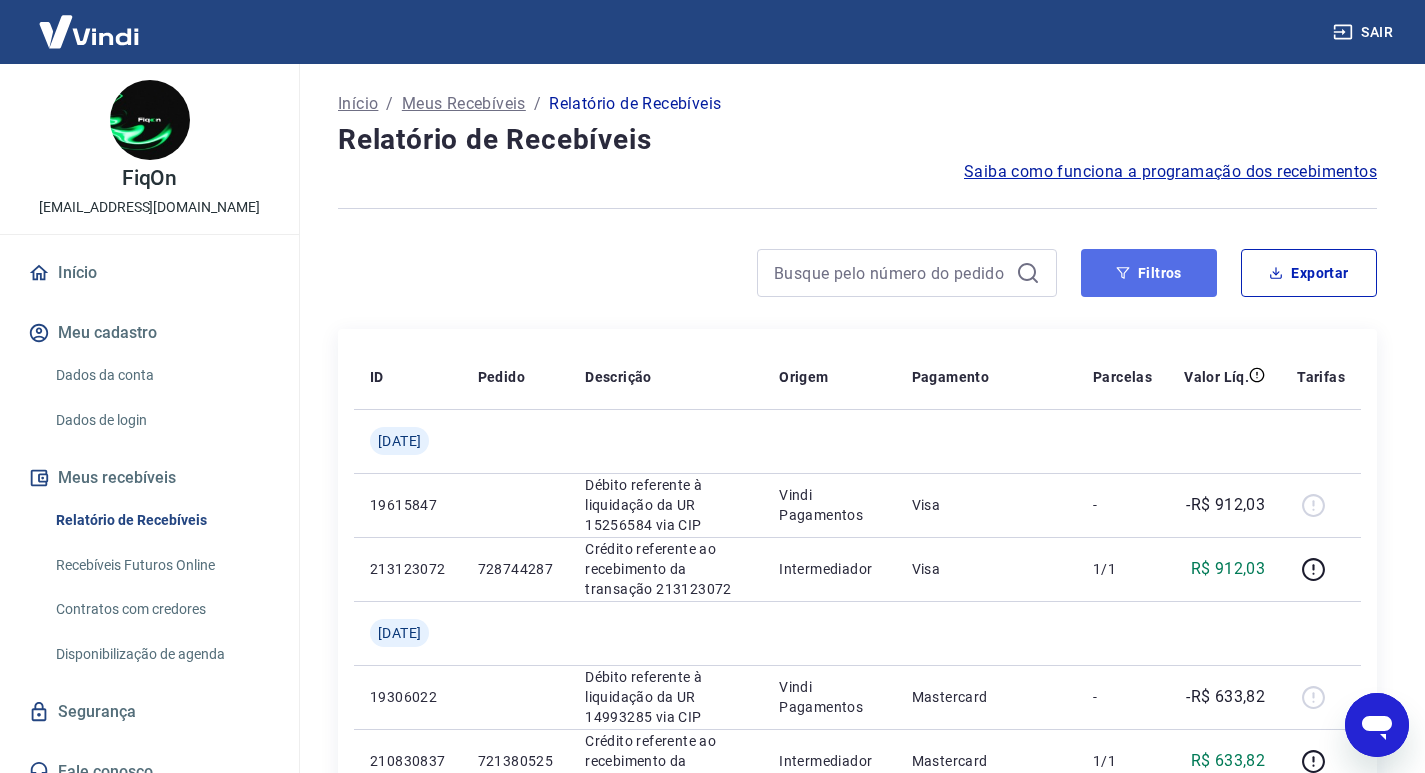 click on "Filtros" at bounding box center (1149, 273) 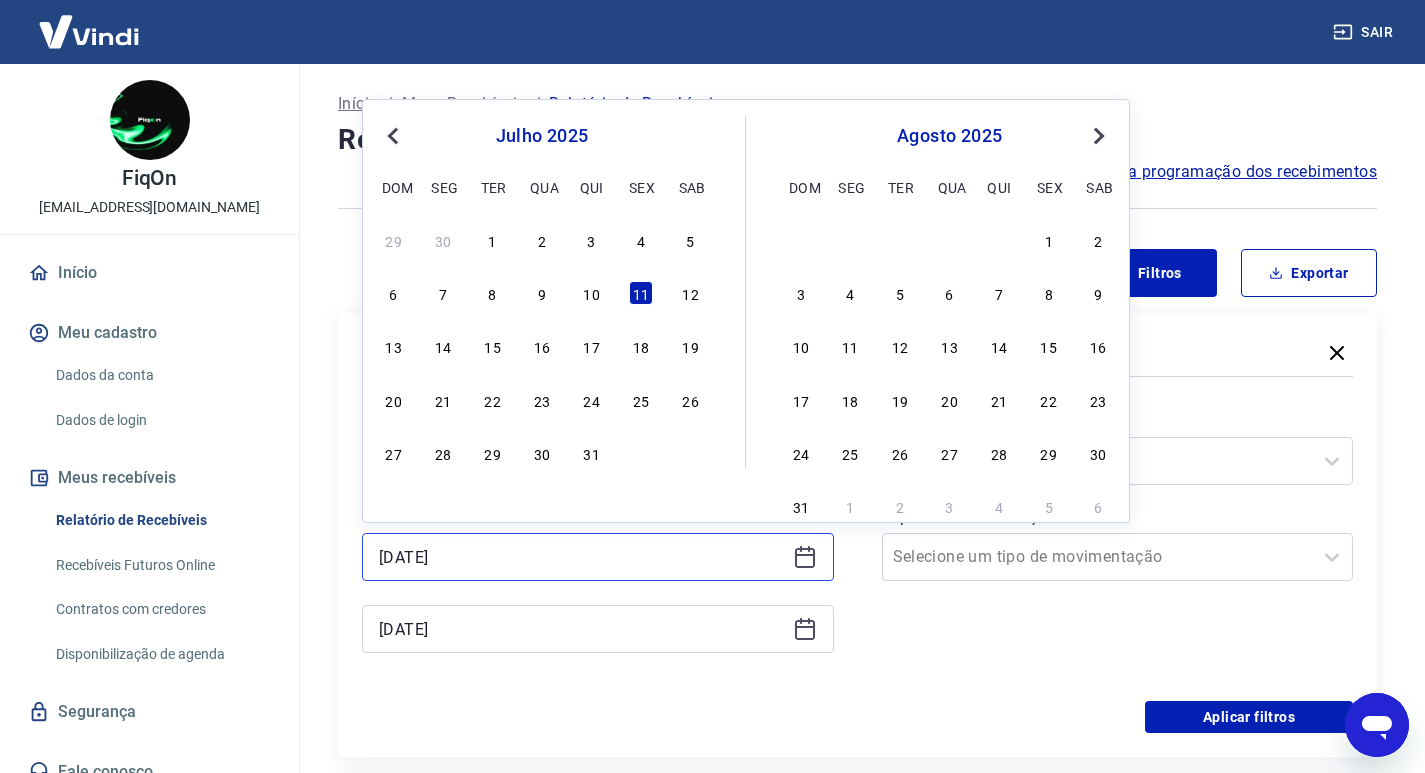 click on "11/07/2025" at bounding box center (582, 557) 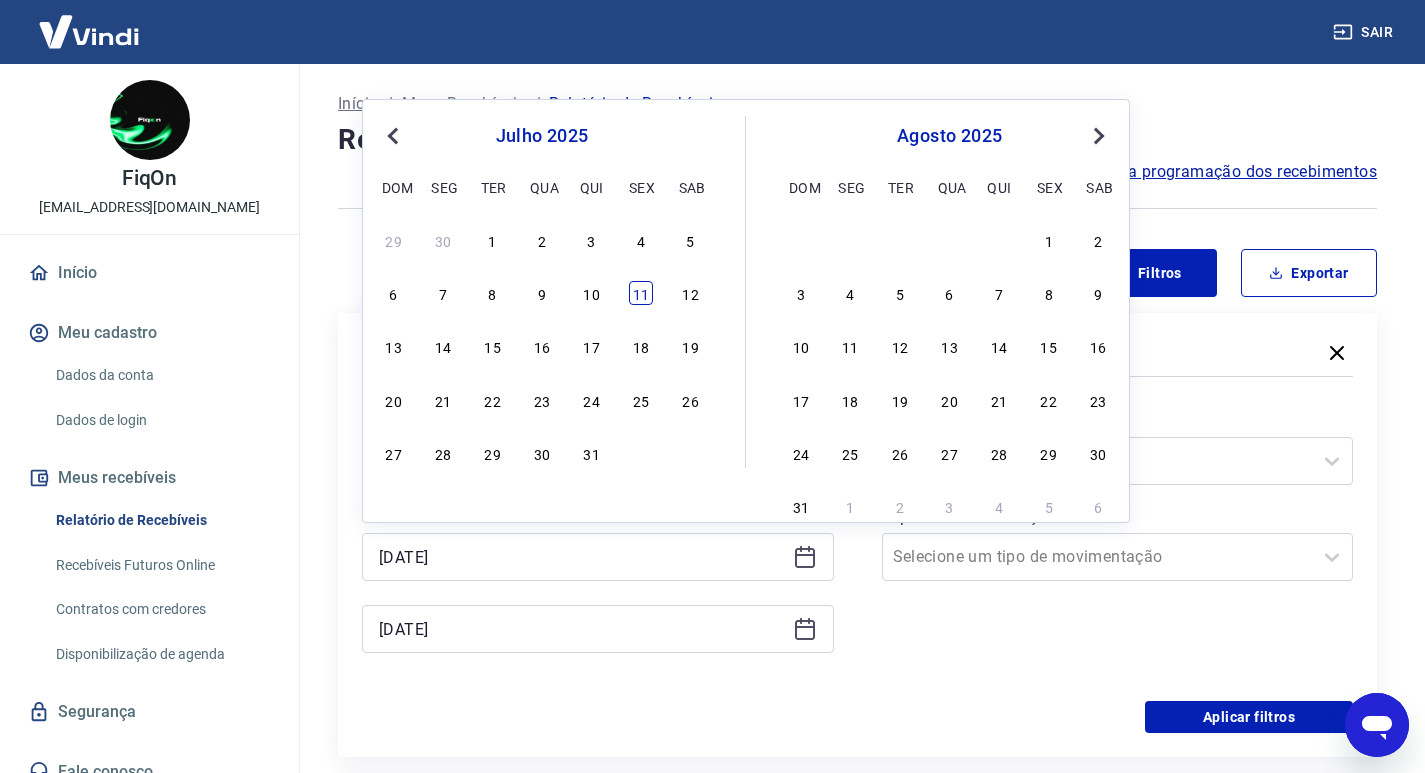click on "11" at bounding box center [641, 293] 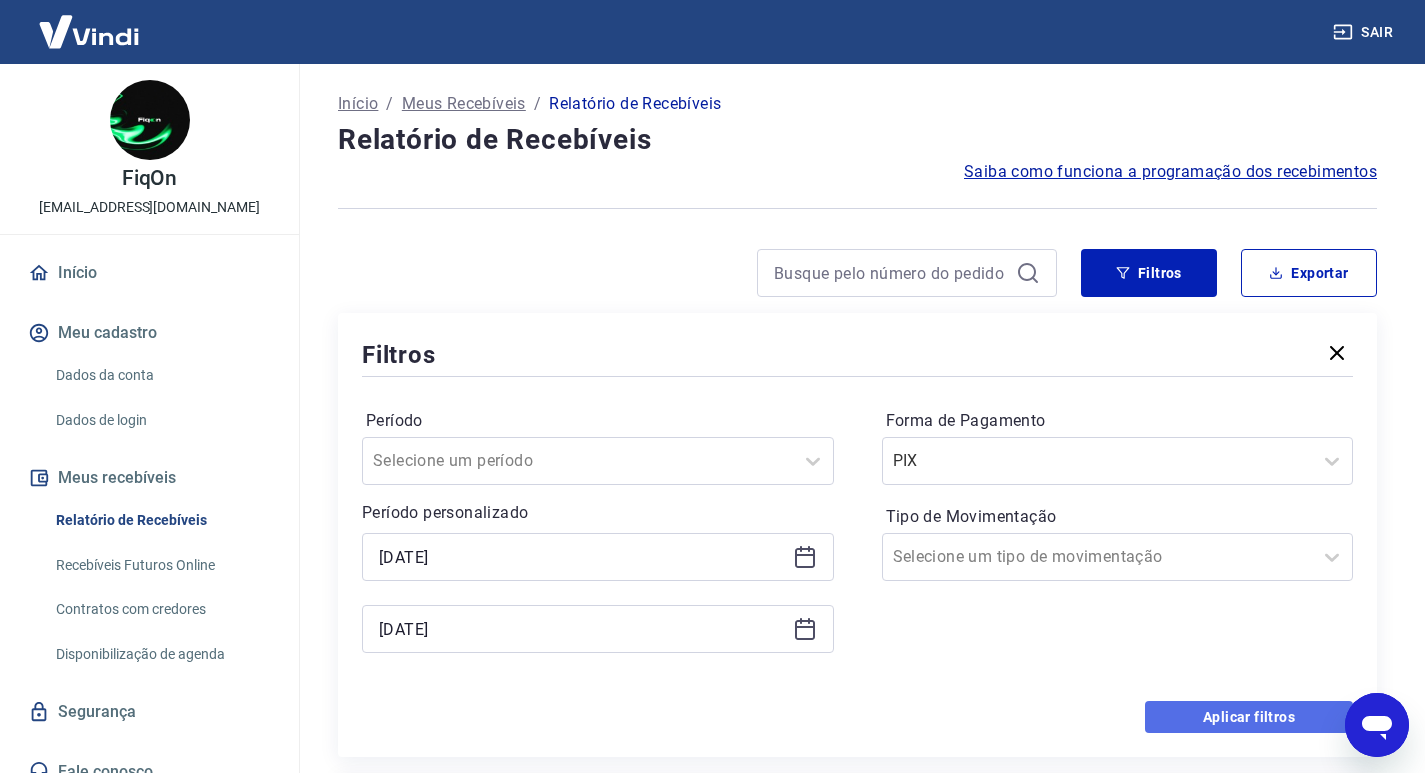 click on "Aplicar filtros" at bounding box center (1249, 717) 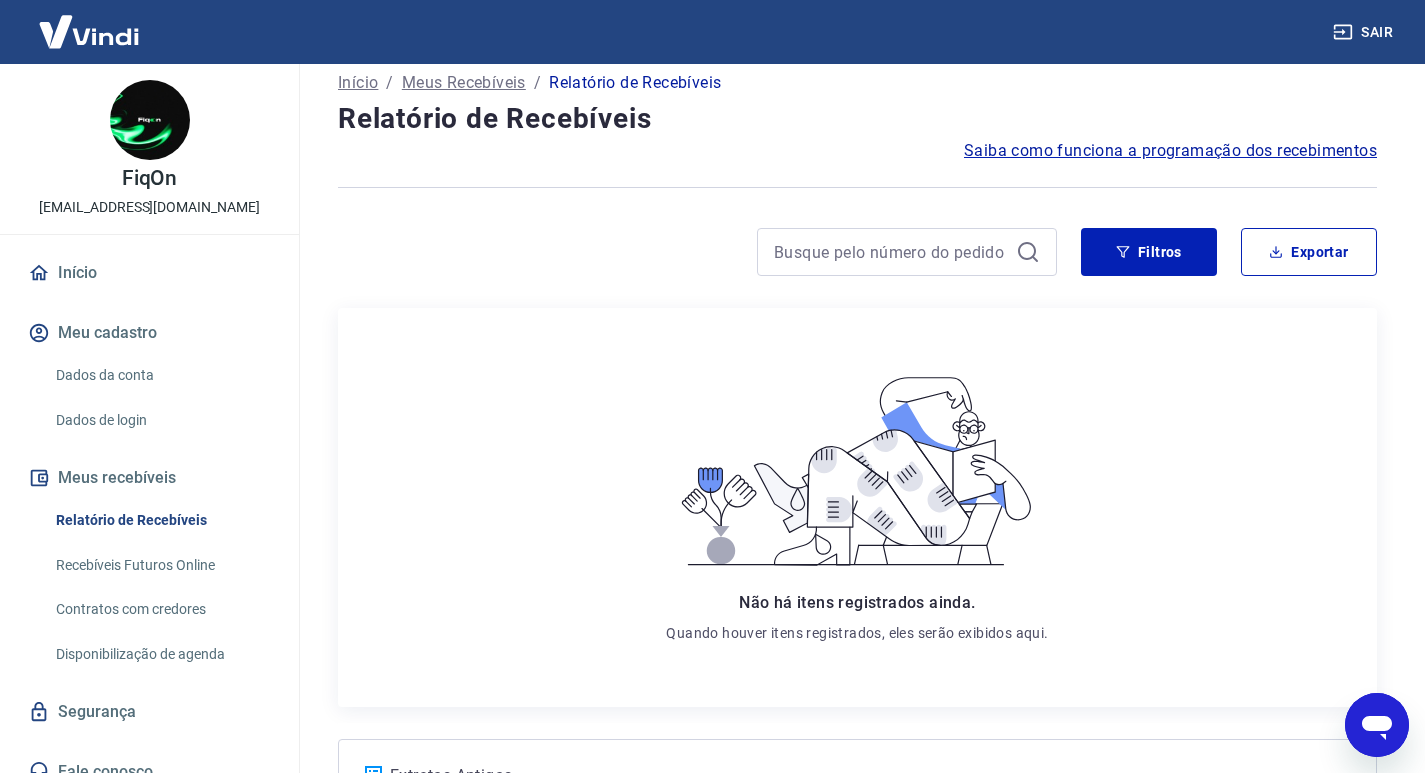 scroll, scrollTop: 0, scrollLeft: 0, axis: both 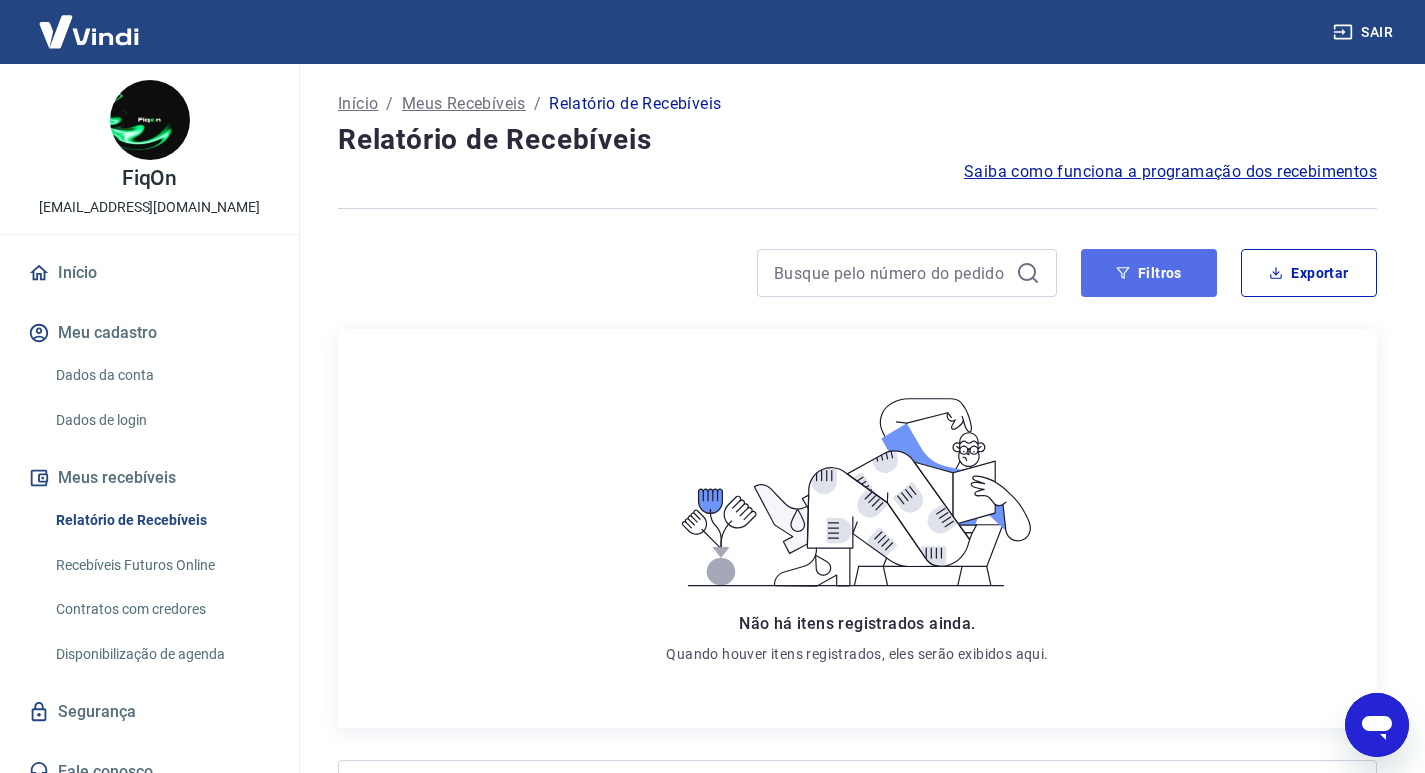 click on "Filtros" at bounding box center [1149, 273] 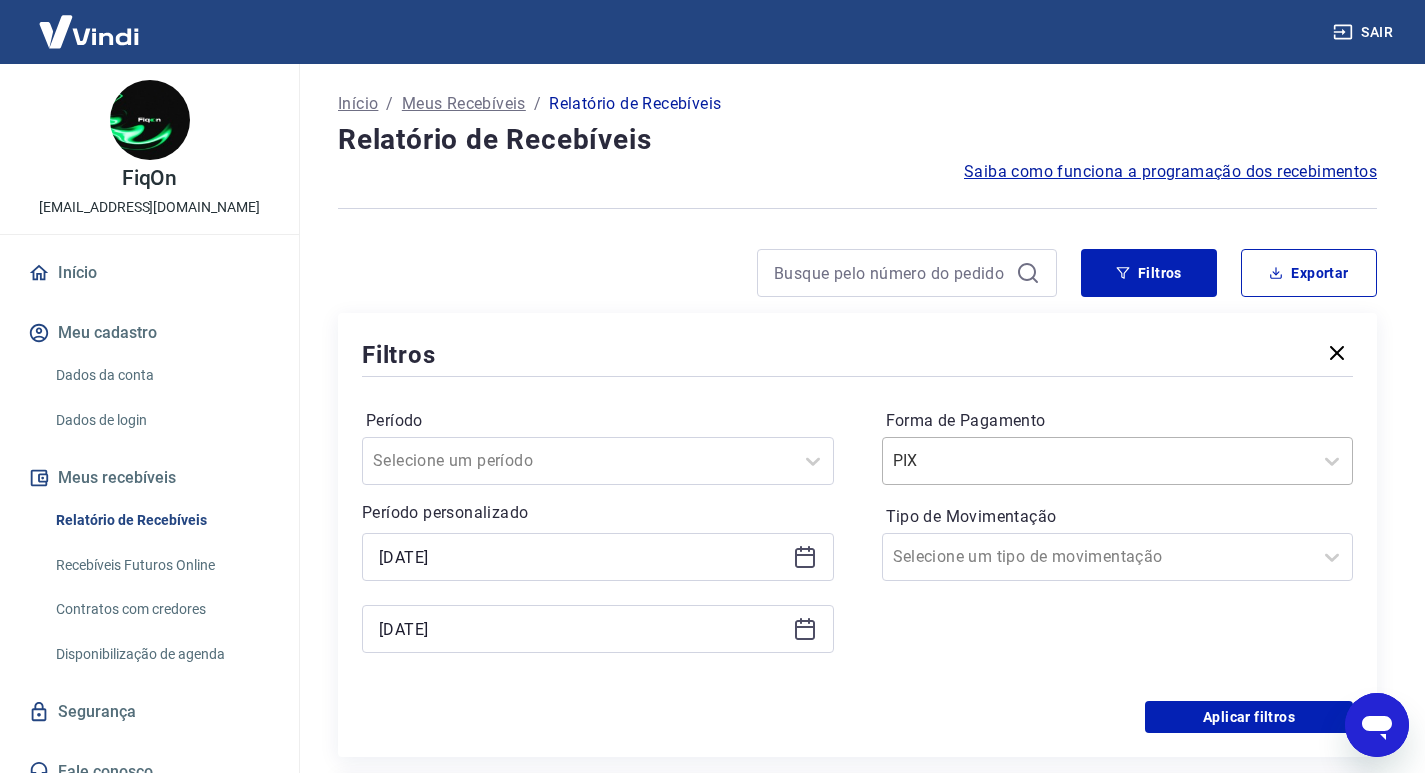 drag, startPoint x: 1057, startPoint y: 496, endPoint x: 1066, endPoint y: 468, distance: 29.410883 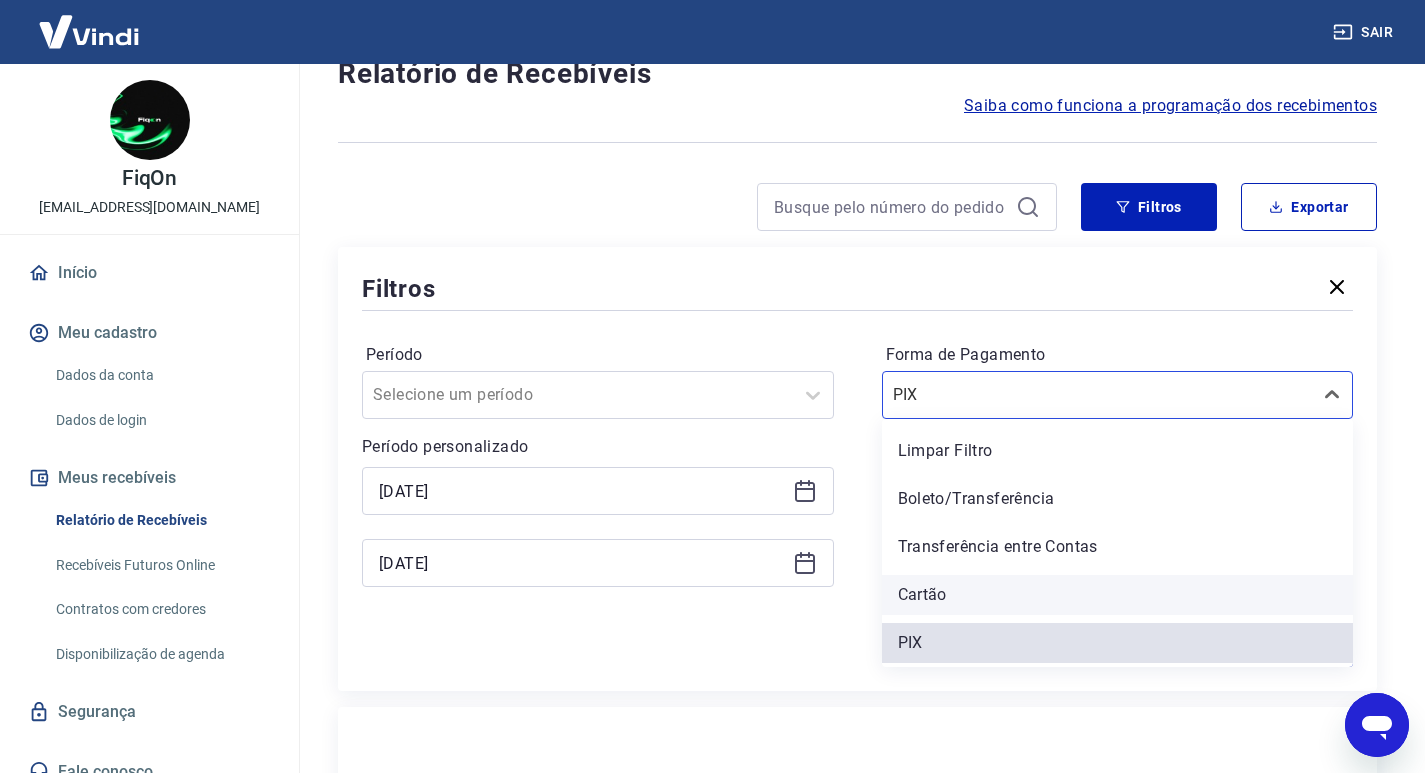 scroll, scrollTop: 100, scrollLeft: 0, axis: vertical 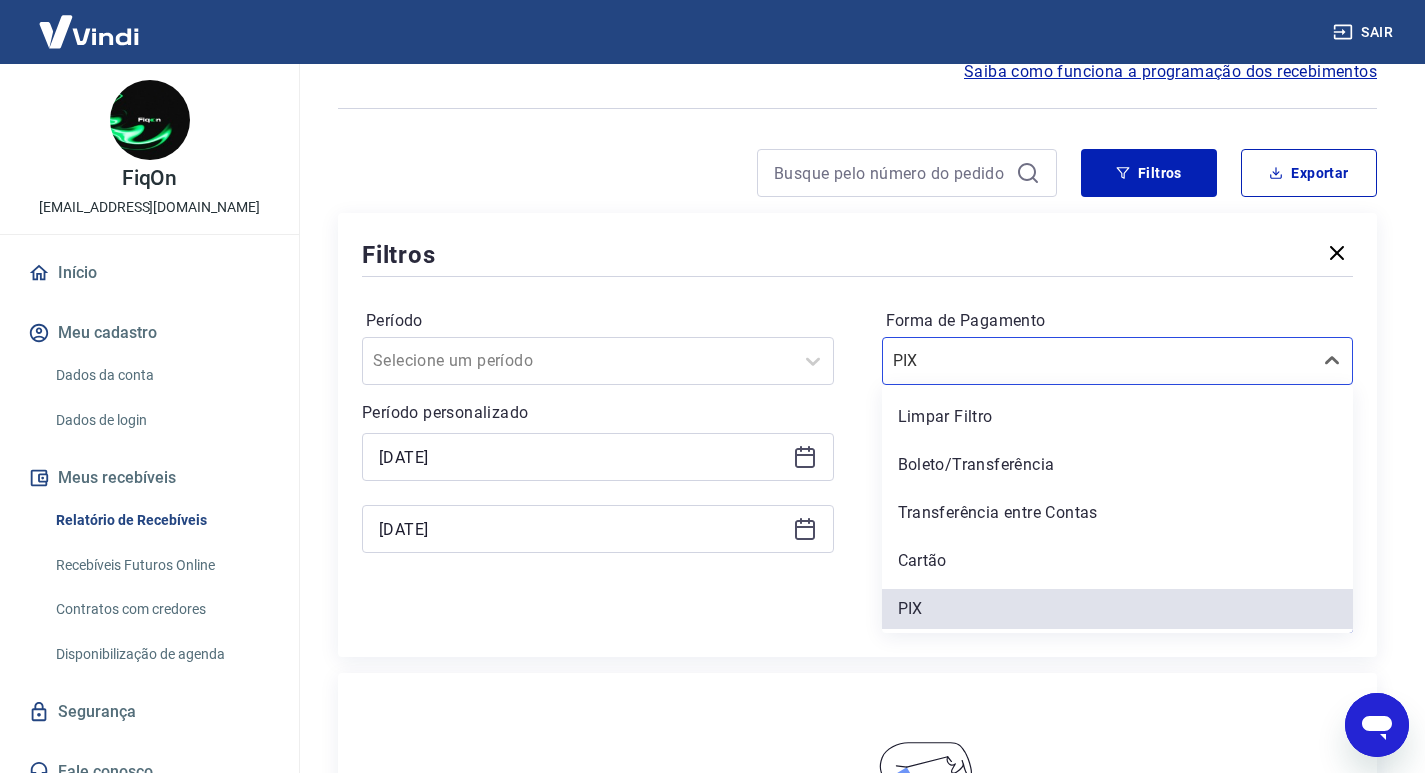 click on "Não há itens registrados ainda. Quando houver itens registrados, eles serão exibidos aqui." at bounding box center [857, 872] 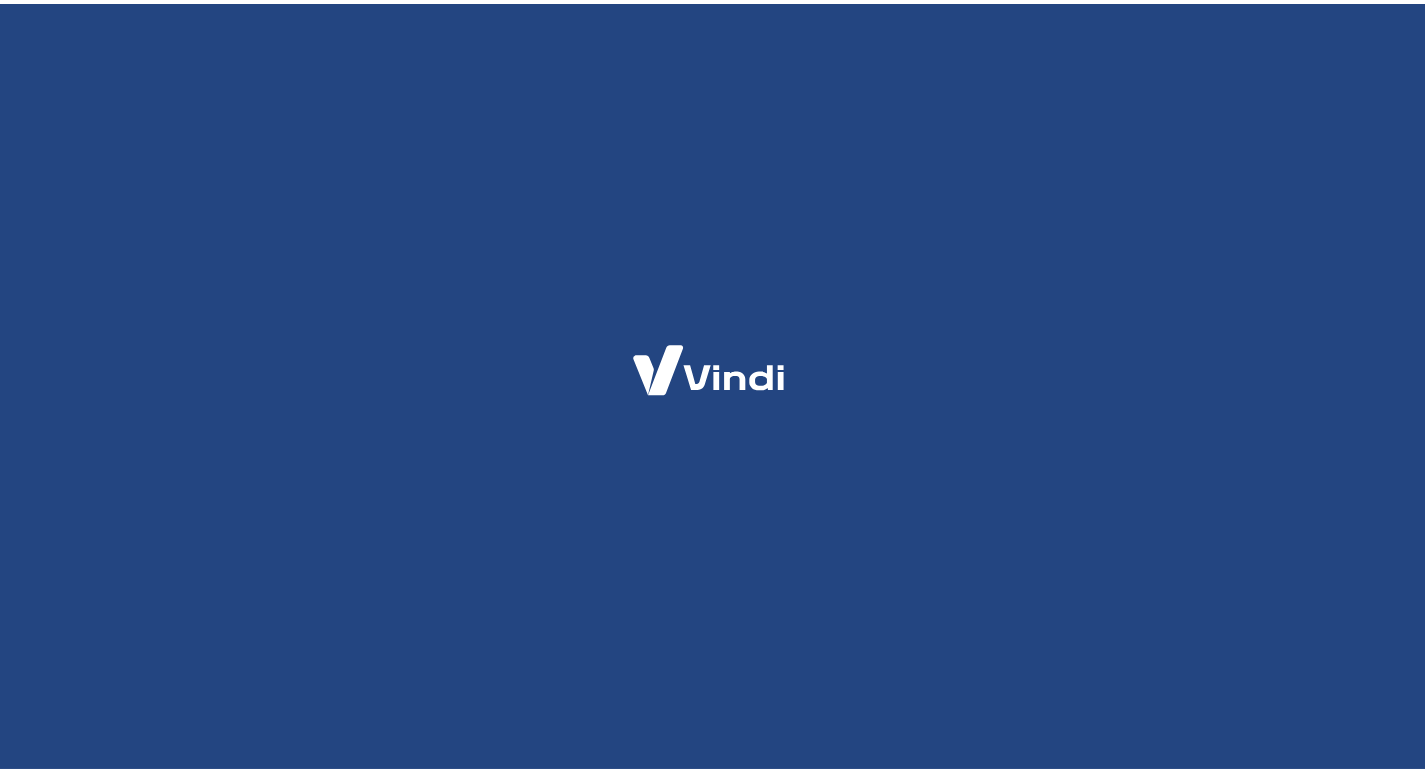 scroll, scrollTop: 0, scrollLeft: 0, axis: both 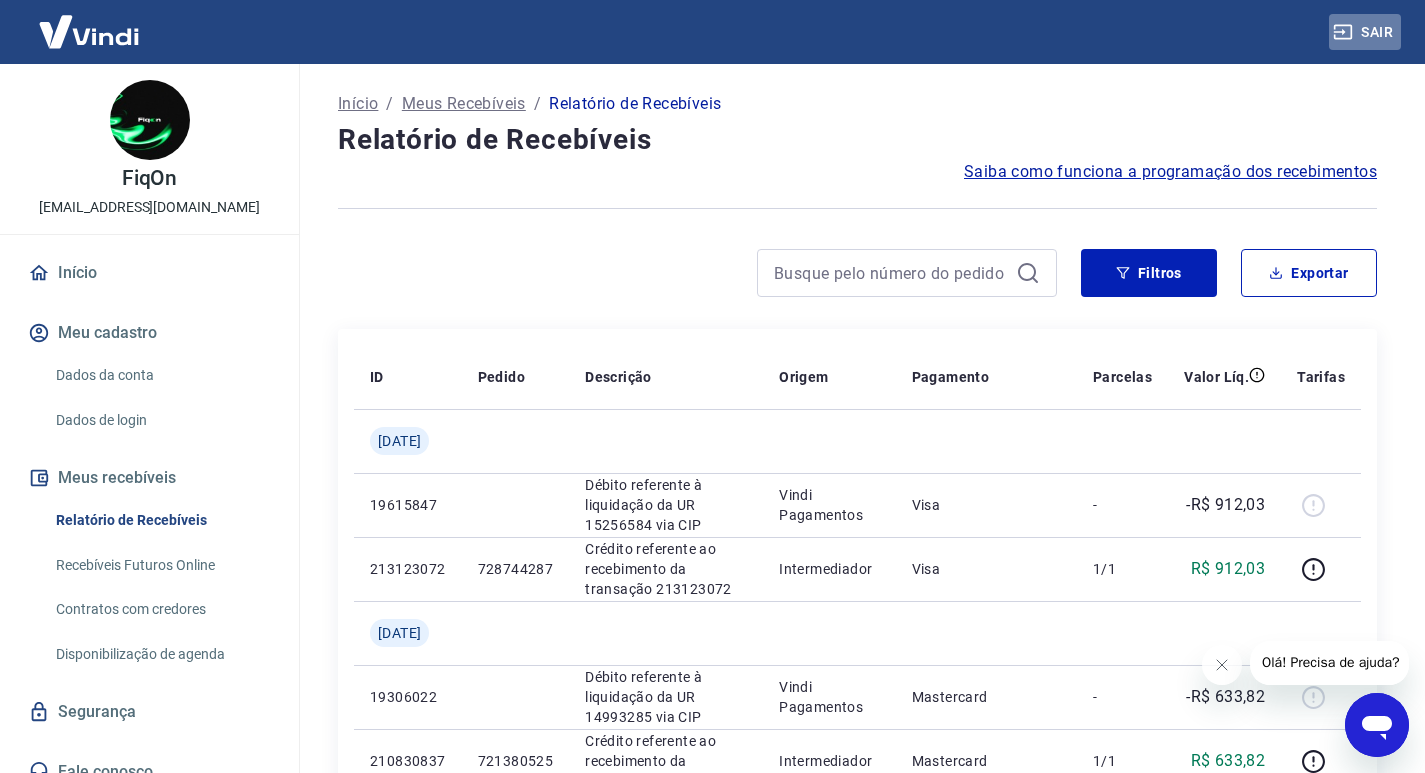 click on "Sair" at bounding box center (1365, 32) 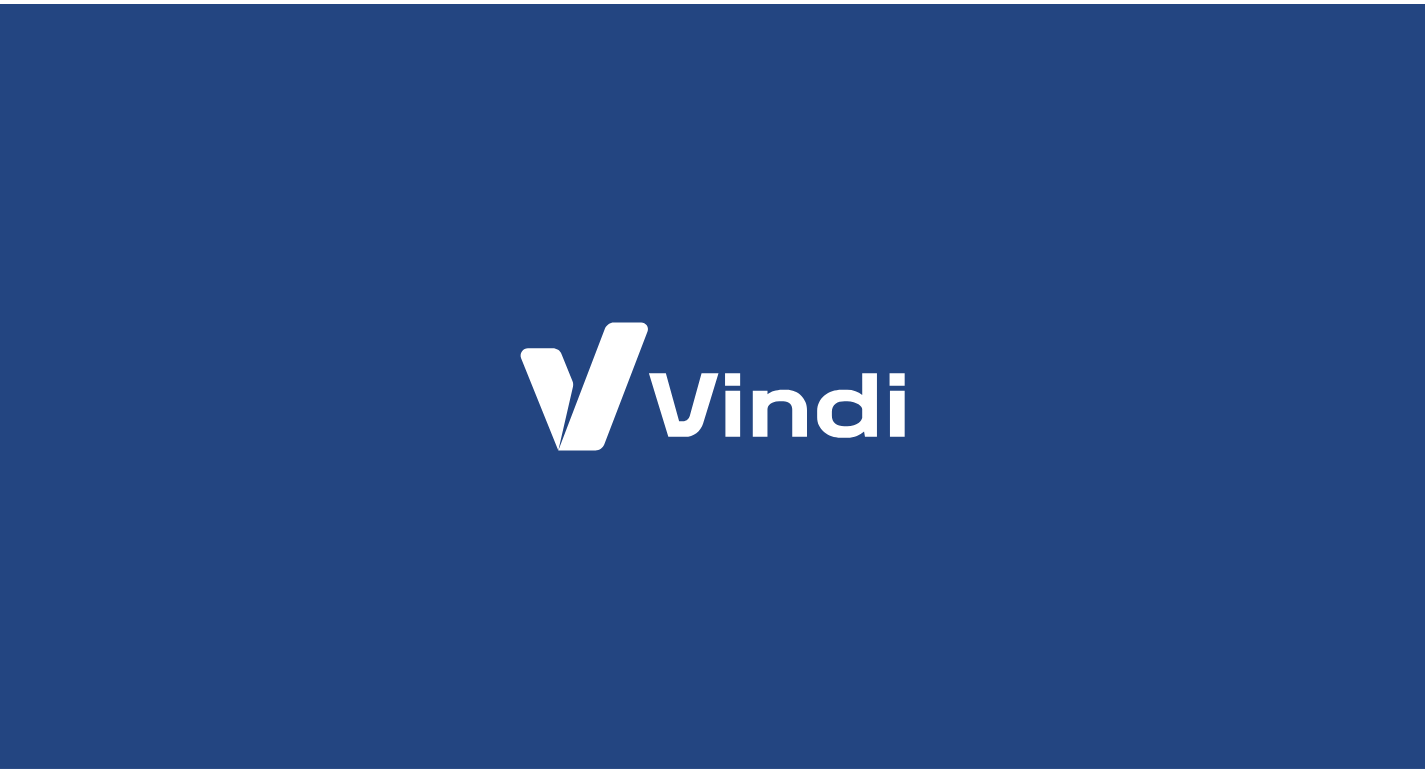 scroll, scrollTop: 0, scrollLeft: 0, axis: both 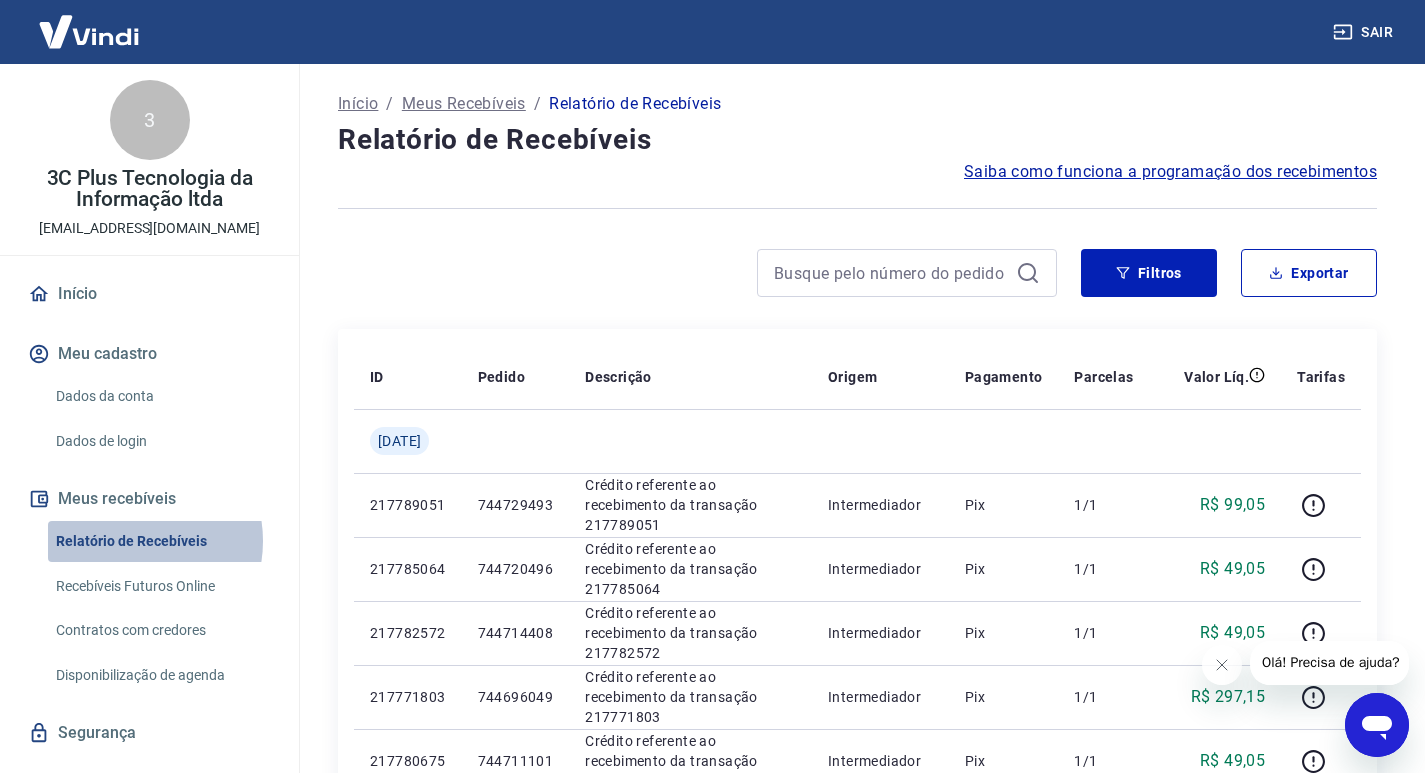 click on "Relatório de Recebíveis" at bounding box center (161, 541) 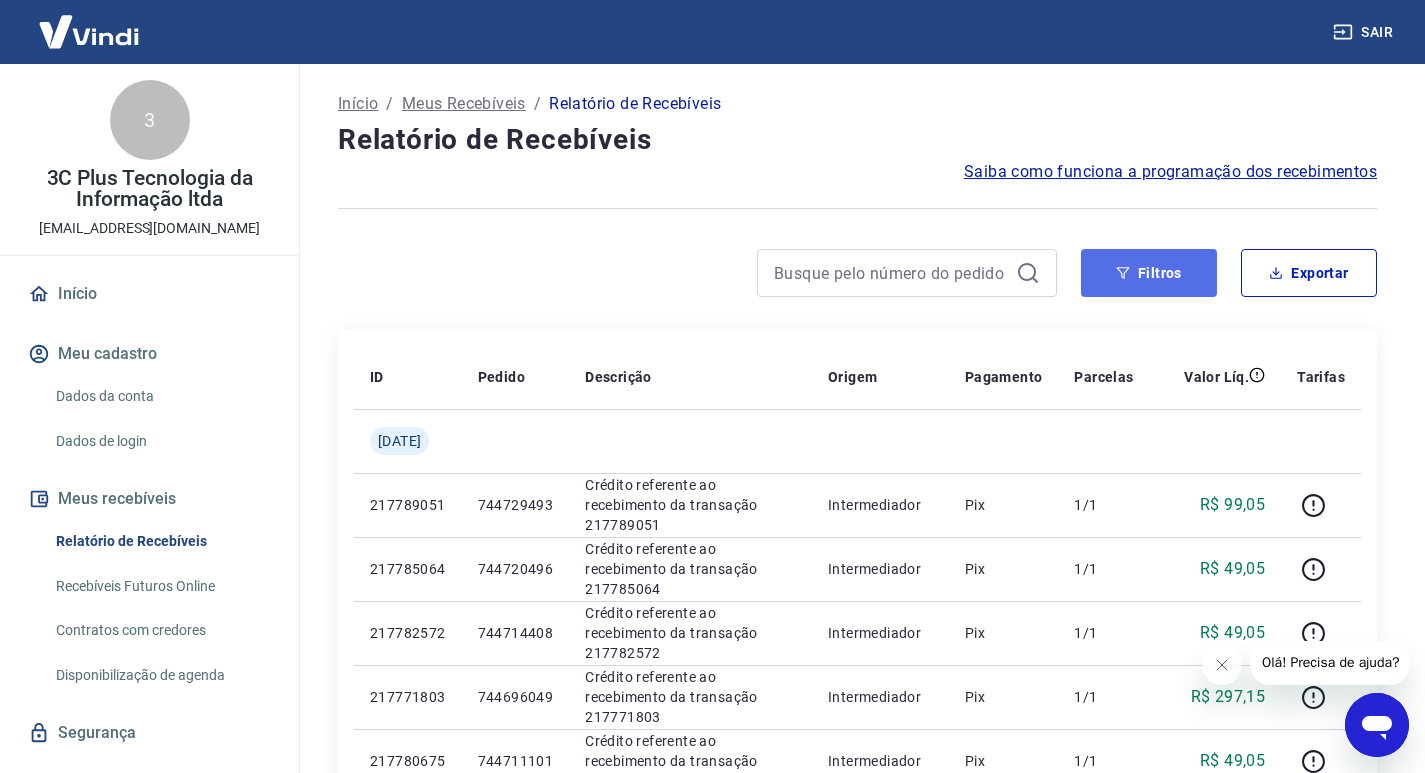click on "Filtros" at bounding box center [1149, 273] 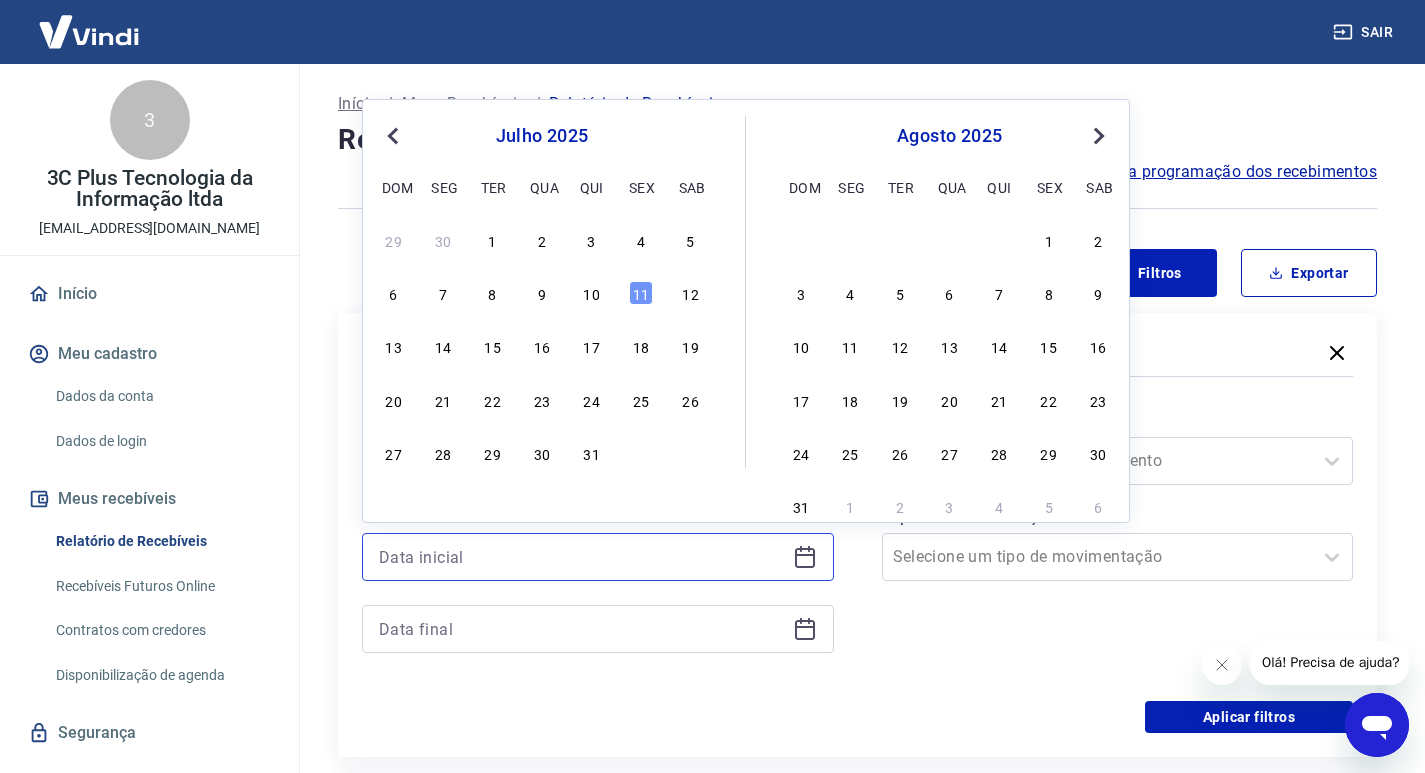 click at bounding box center (582, 557) 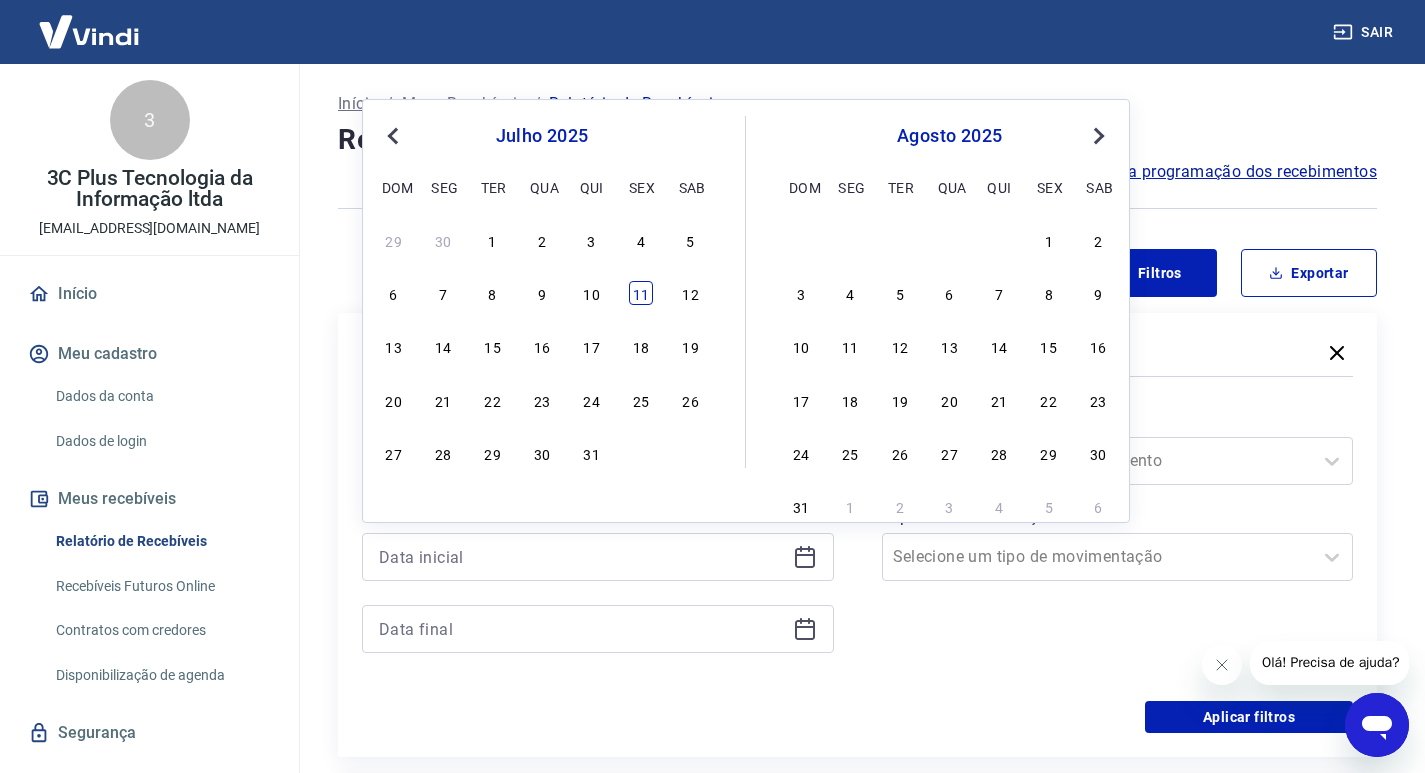 click on "11" at bounding box center (641, 293) 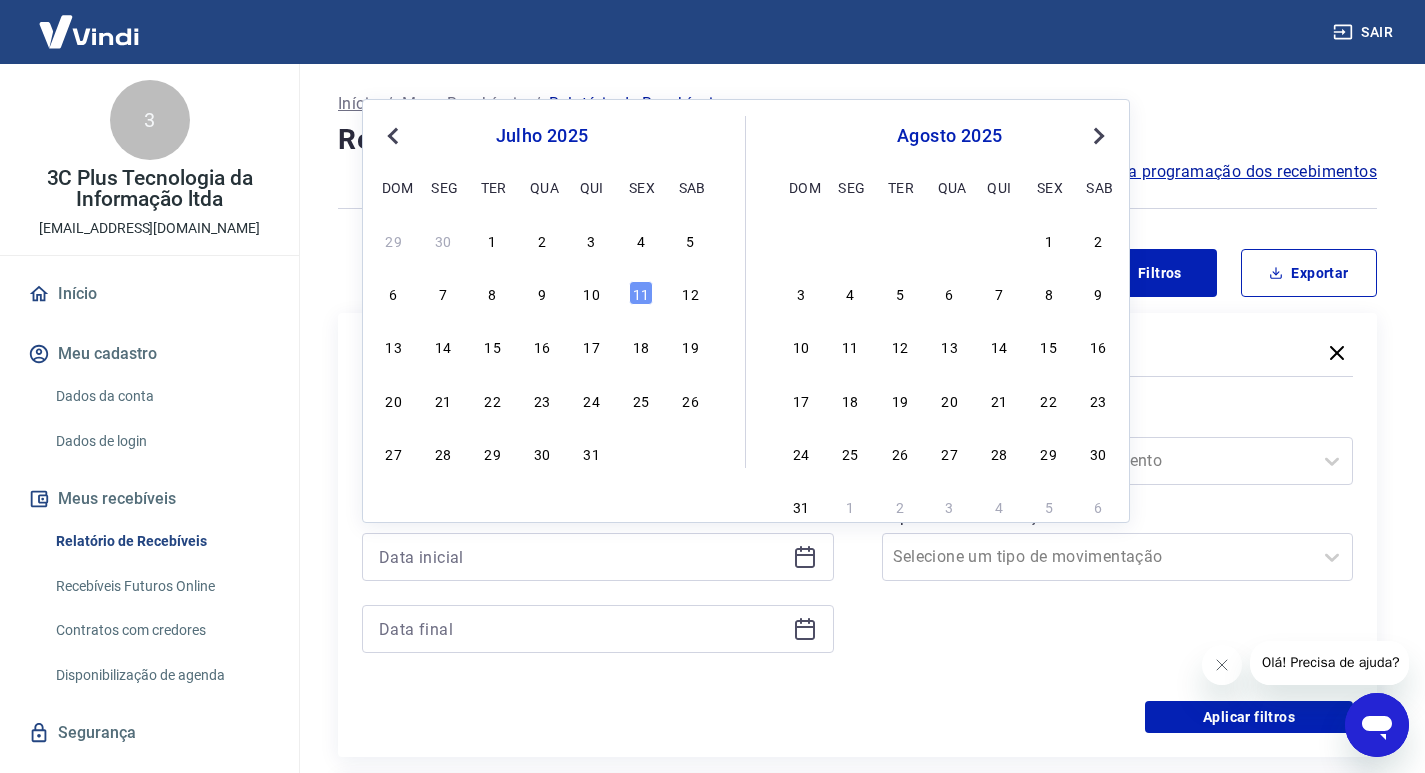 type on "11/07/2025" 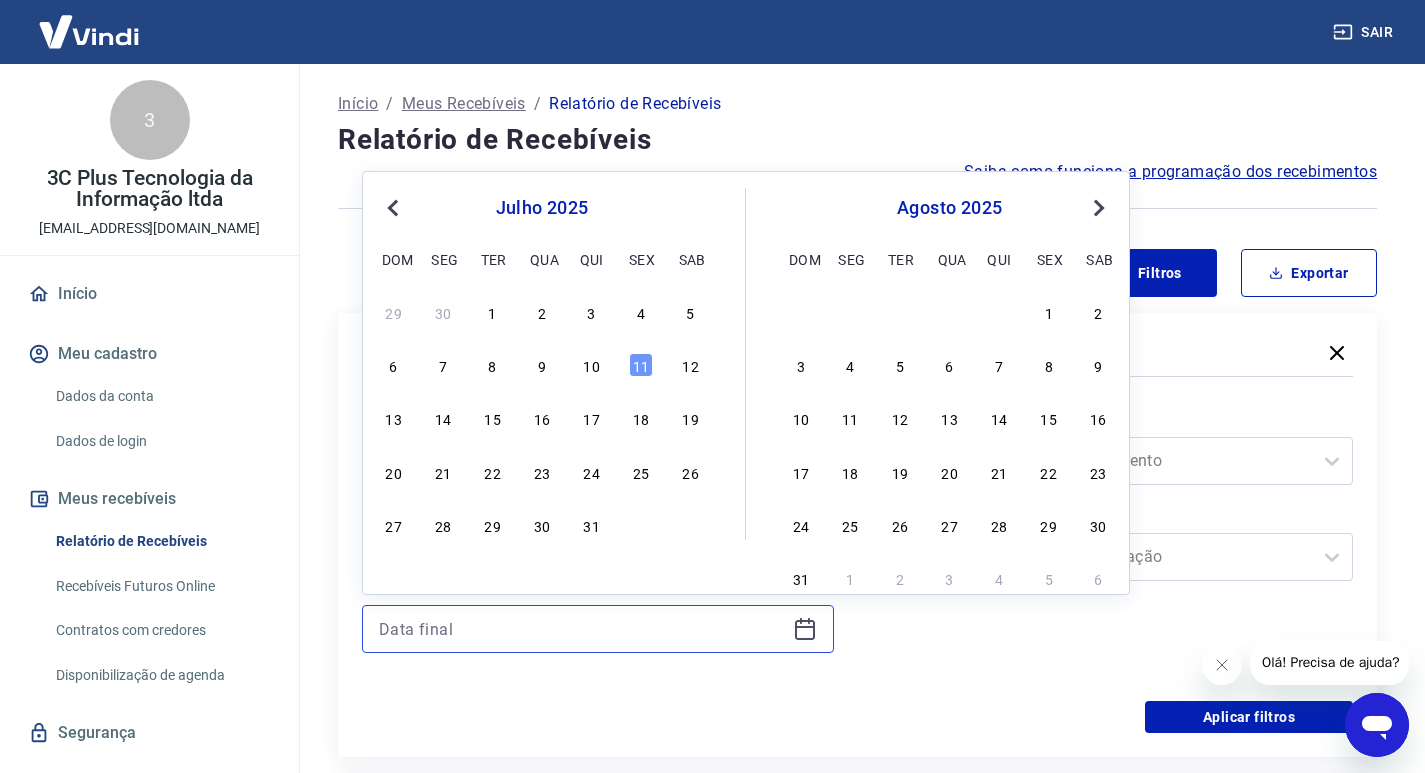 drag, startPoint x: 523, startPoint y: 626, endPoint x: 623, endPoint y: 550, distance: 125.60255 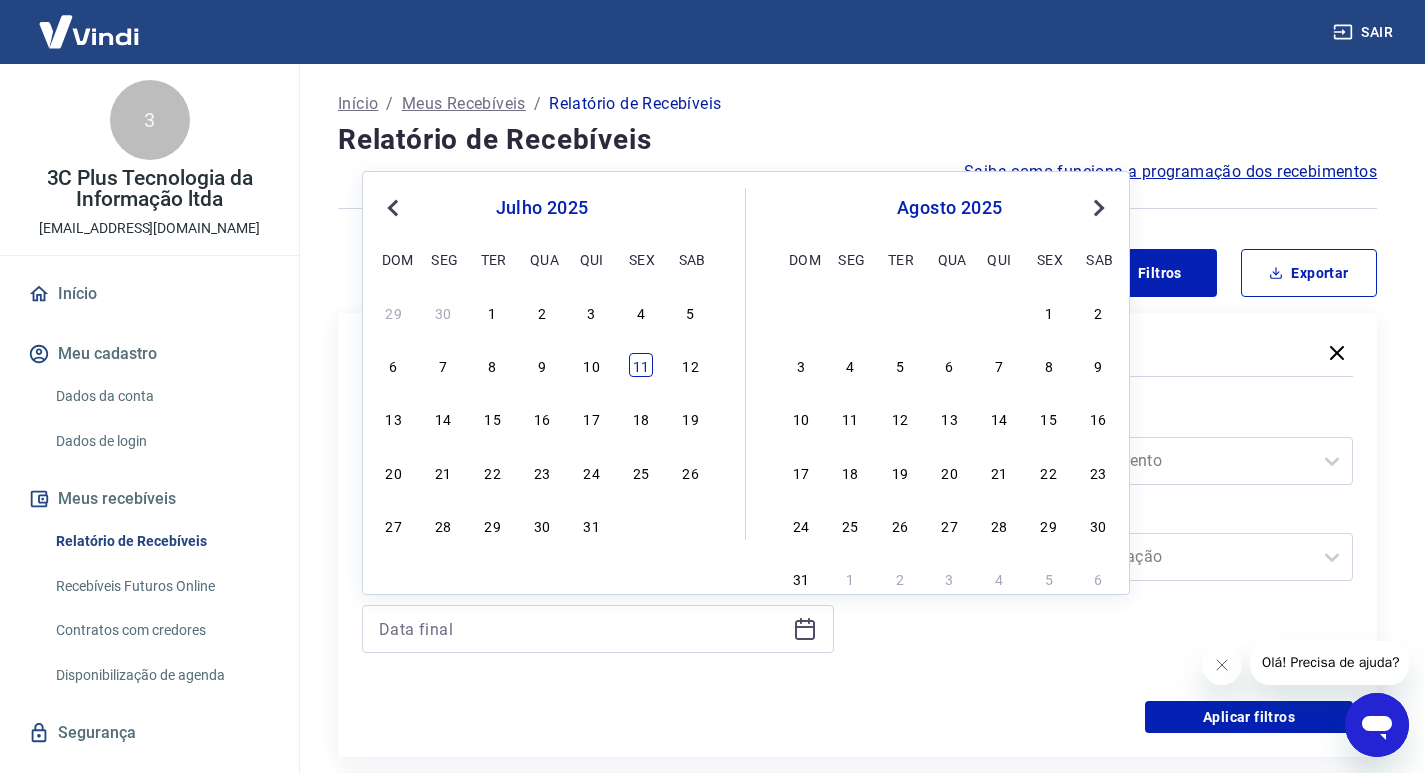 click on "11" at bounding box center [641, 365] 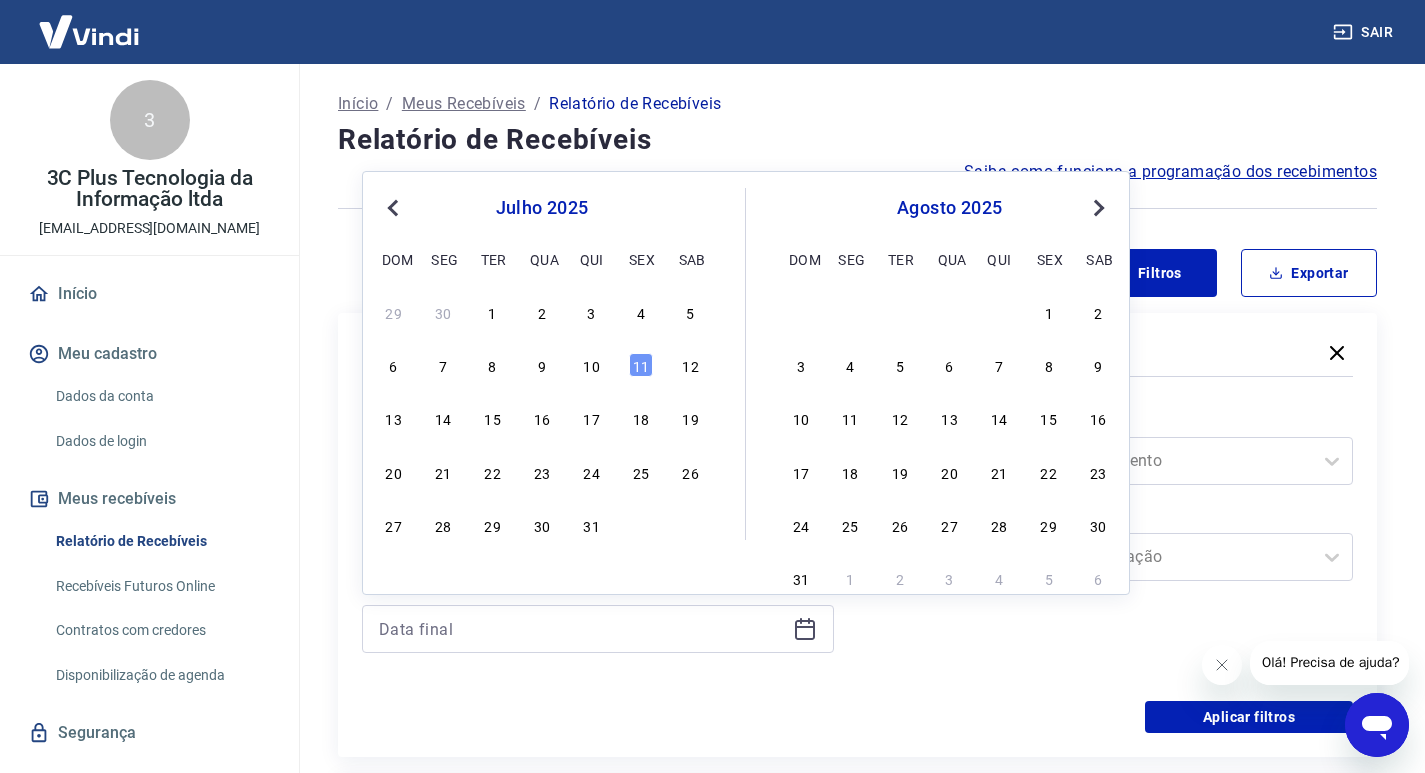 type on "11/07/2025" 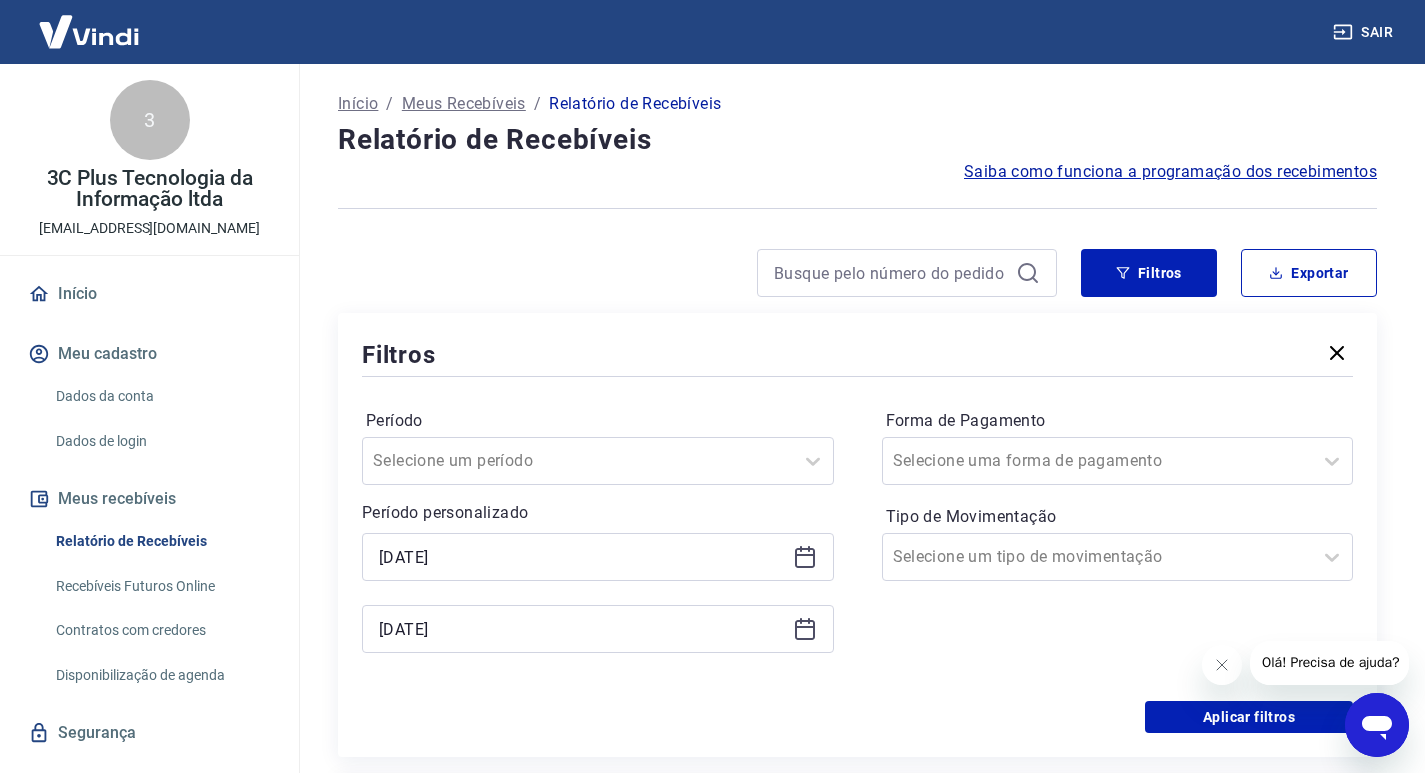 click on "Forma de Pagamento Selecione uma forma de pagamento Tipo de Movimentação Selecione um tipo de movimentação" at bounding box center (1118, 541) 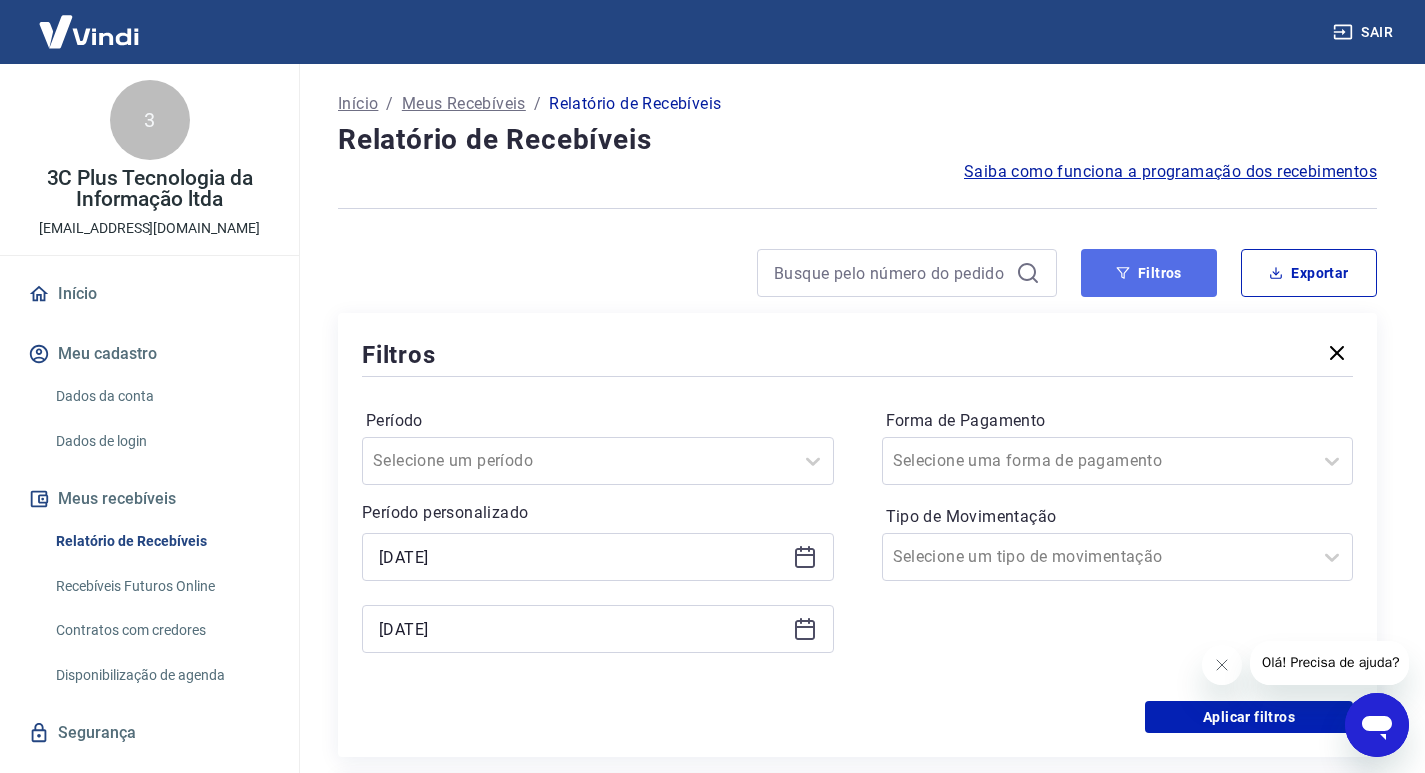 click on "Filtros" at bounding box center (1149, 273) 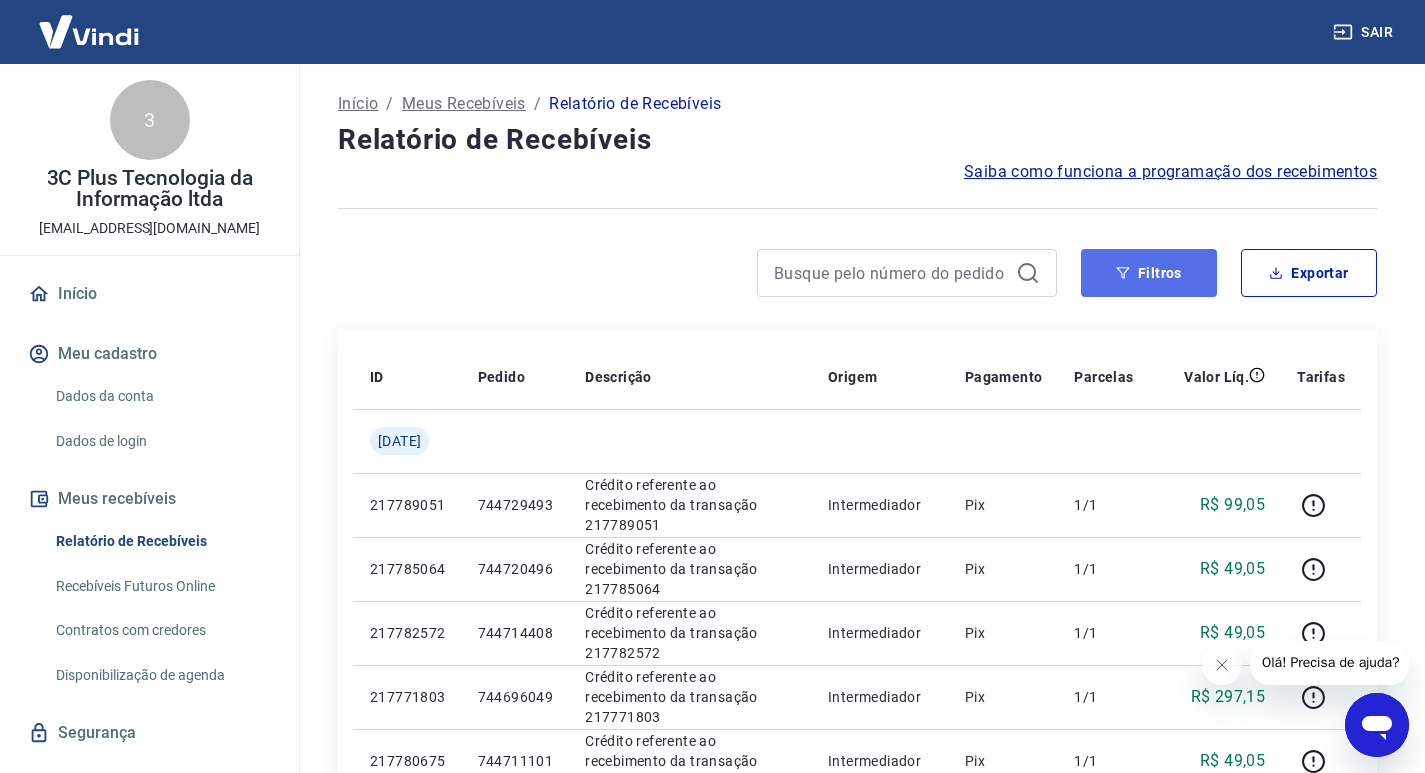 click on "Filtros" at bounding box center [1149, 273] 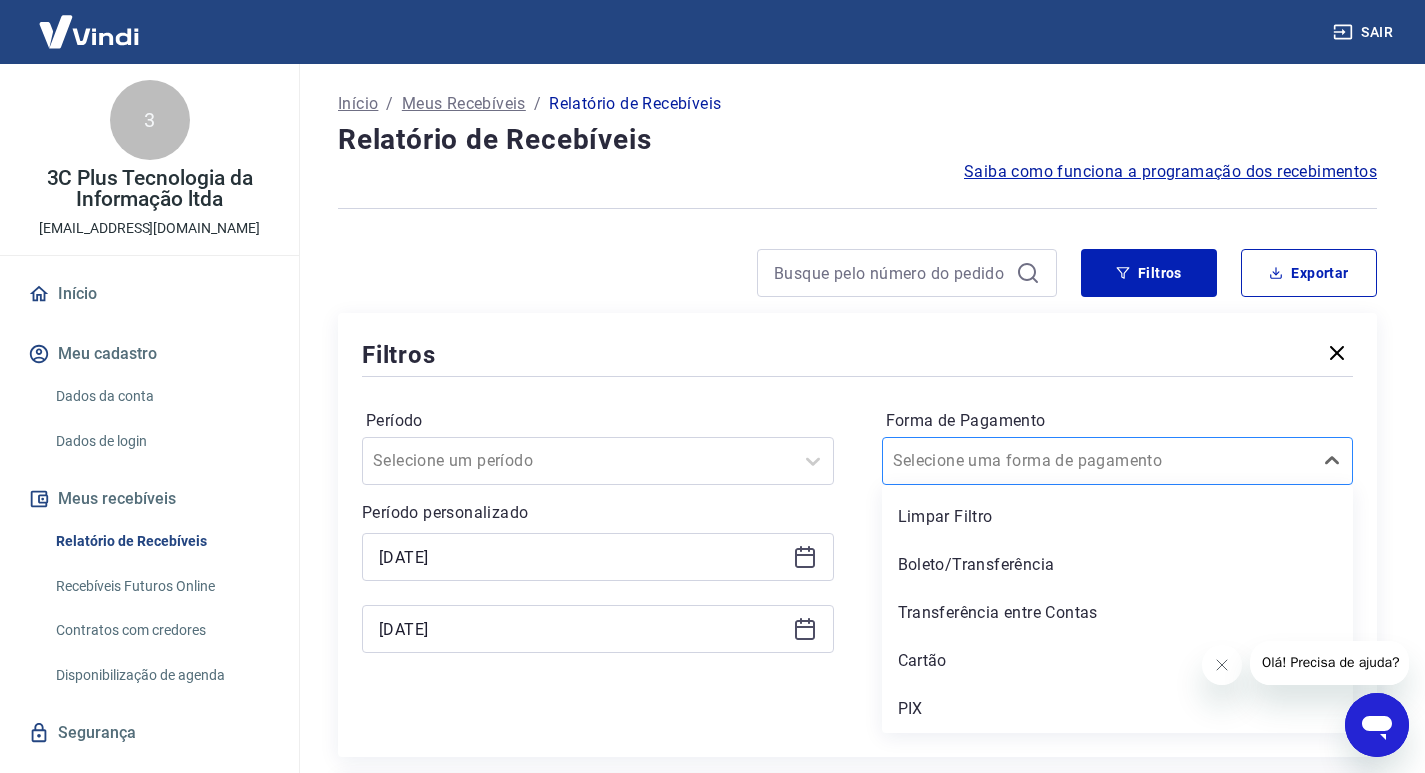 click on "Selecione uma forma de pagamento" at bounding box center [1098, 461] 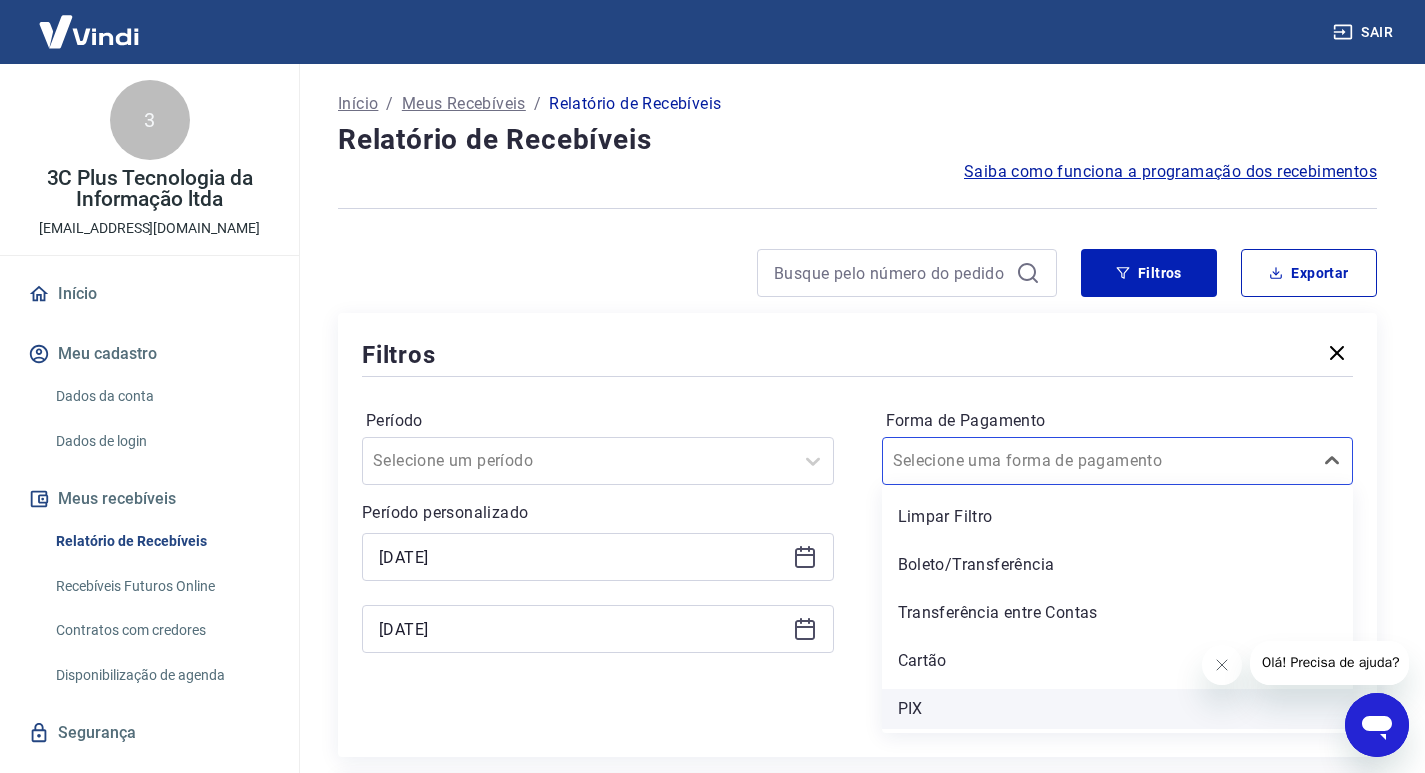 click on "PIX" at bounding box center [1118, 709] 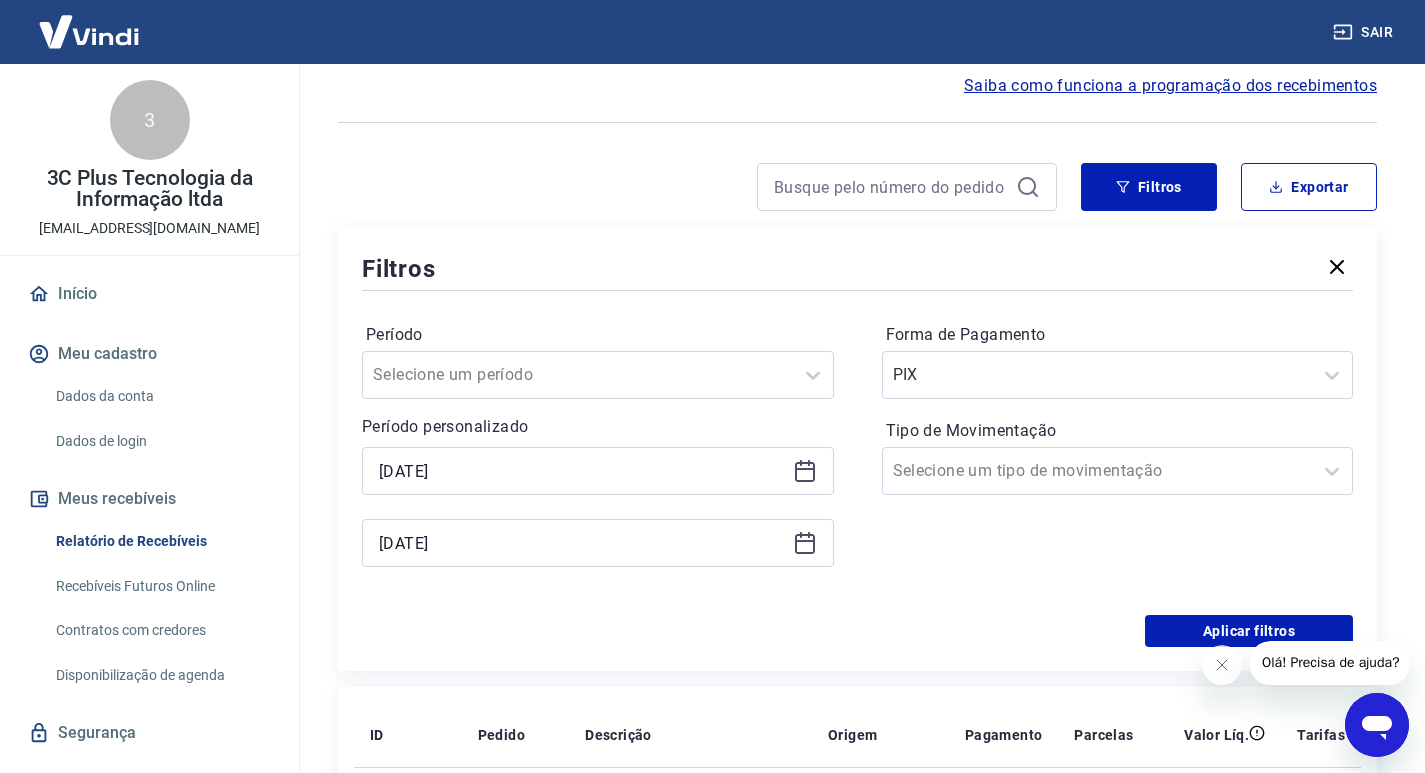 scroll, scrollTop: 200, scrollLeft: 0, axis: vertical 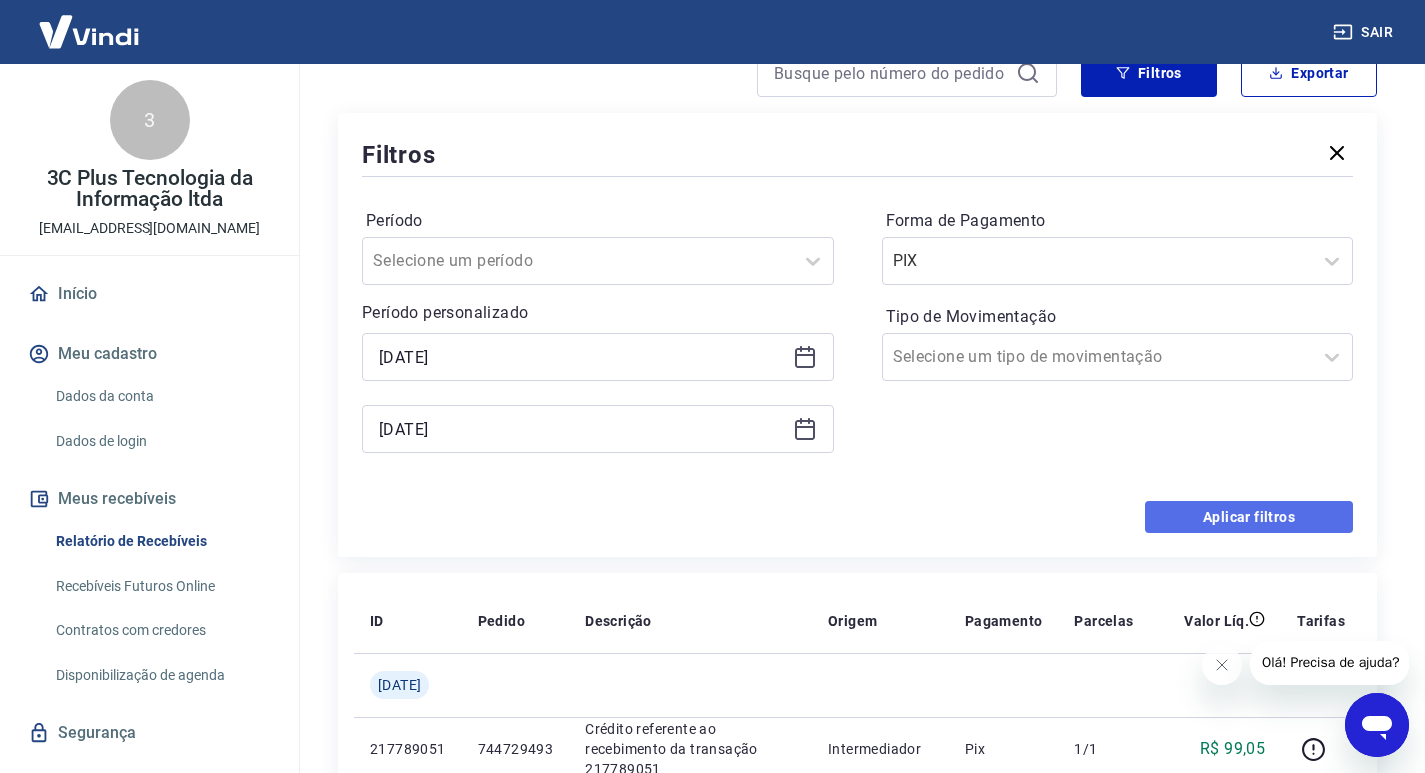click on "Aplicar filtros" at bounding box center (1249, 517) 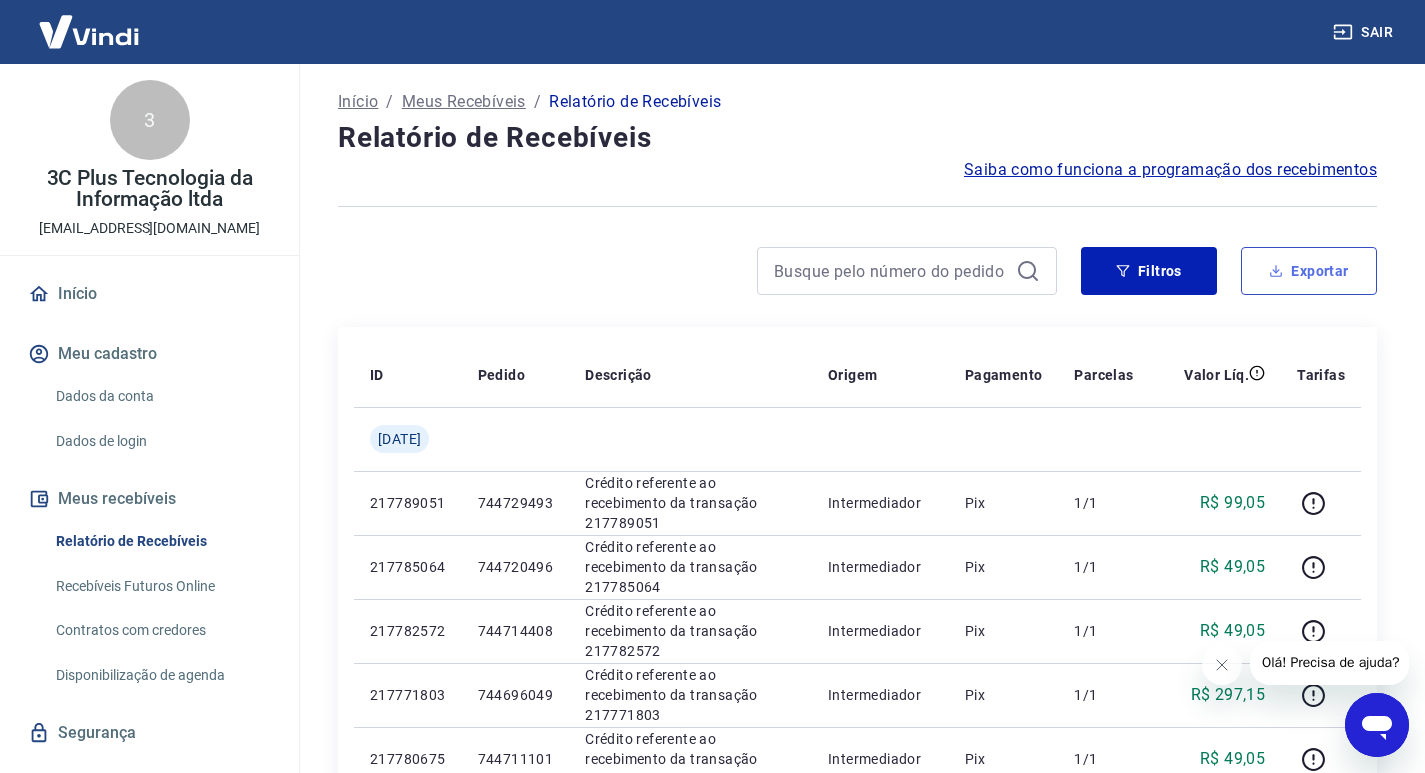 scroll, scrollTop: 0, scrollLeft: 0, axis: both 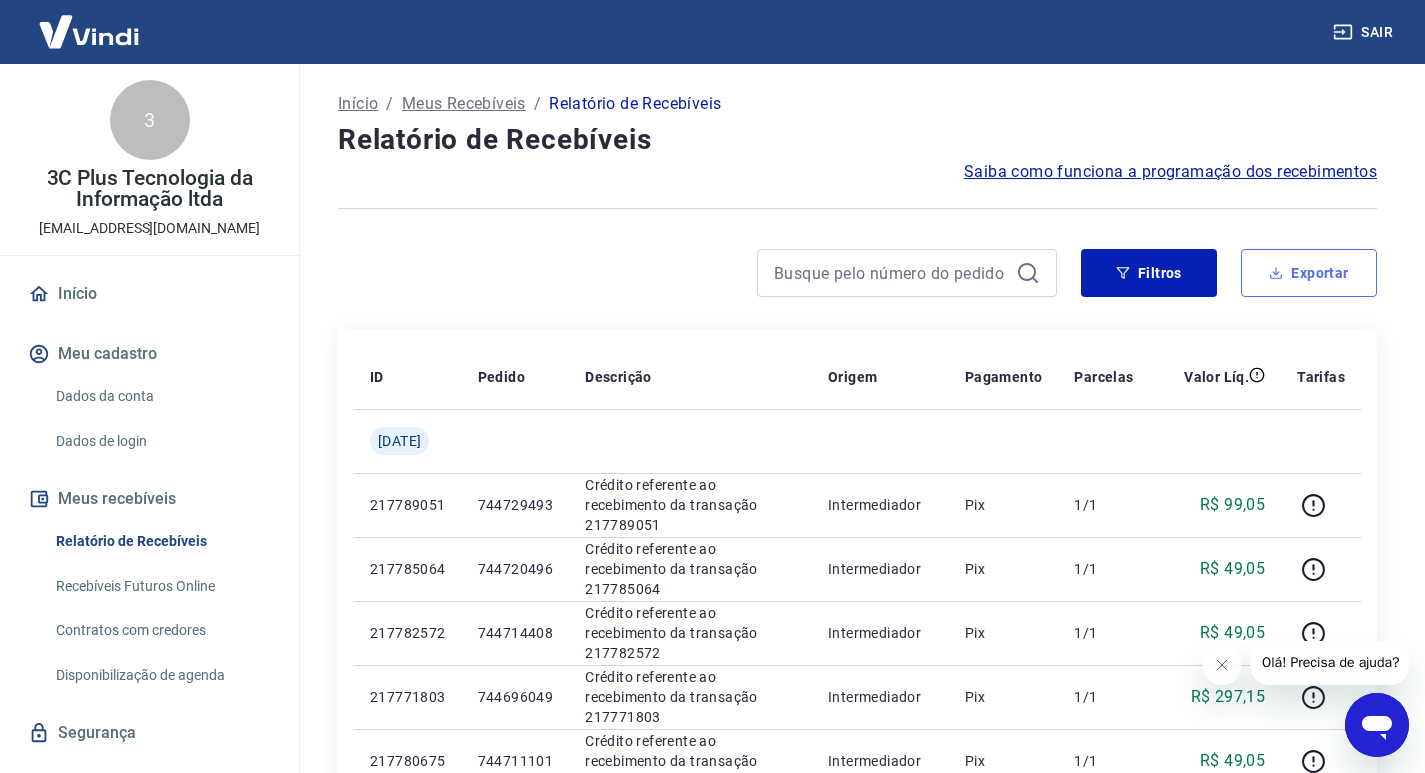click on "Exportar" at bounding box center (1309, 273) 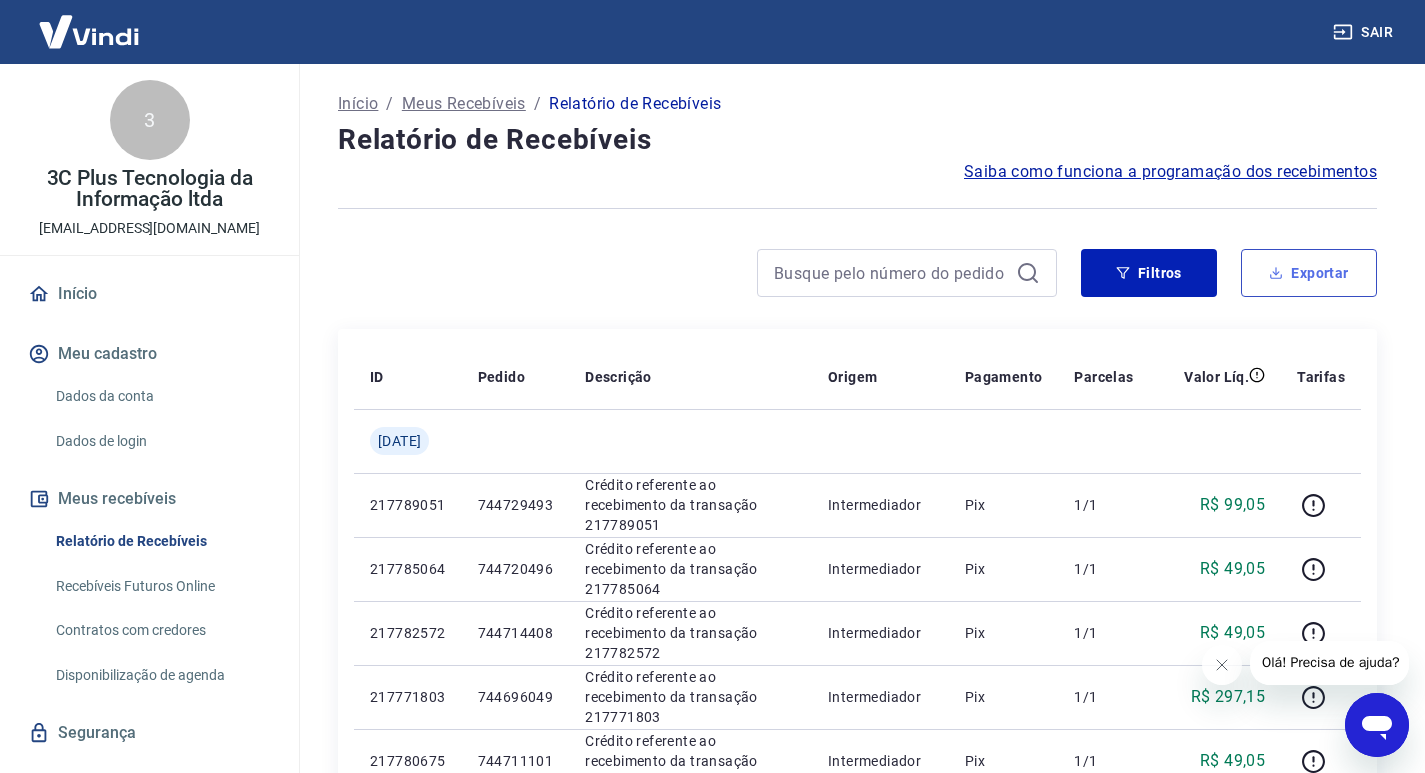 type on "11/07/2025" 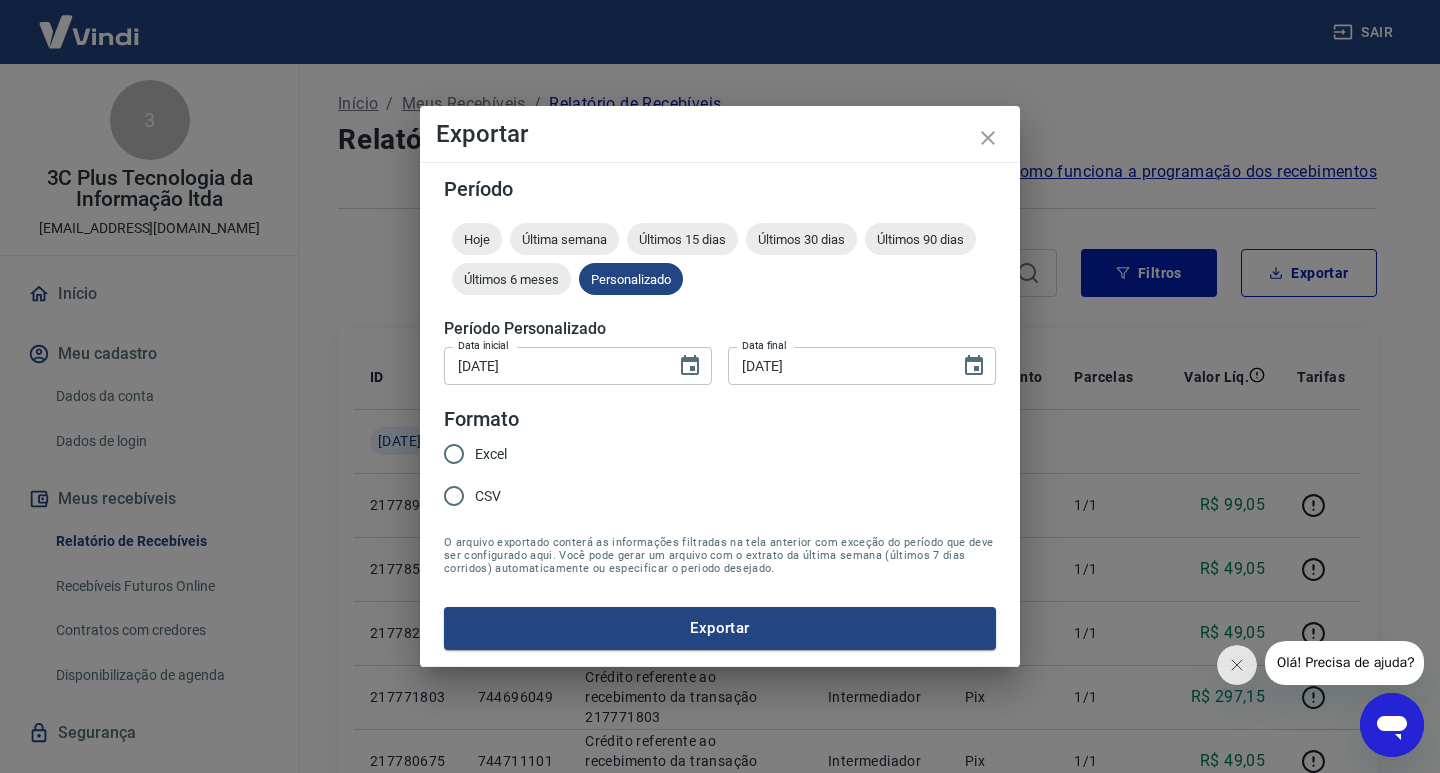 click on "CSV" at bounding box center [454, 496] 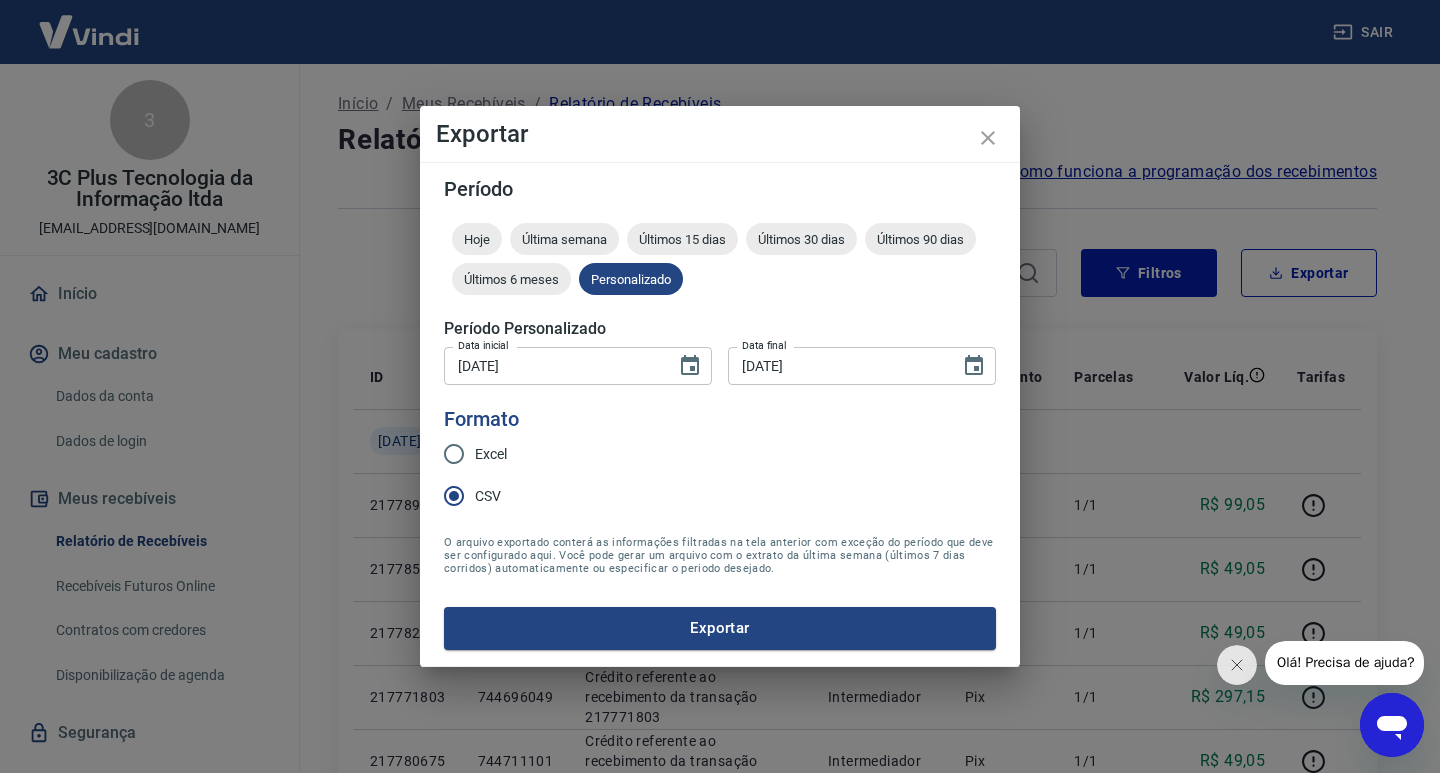 click on "Exportar" at bounding box center (720, 628) 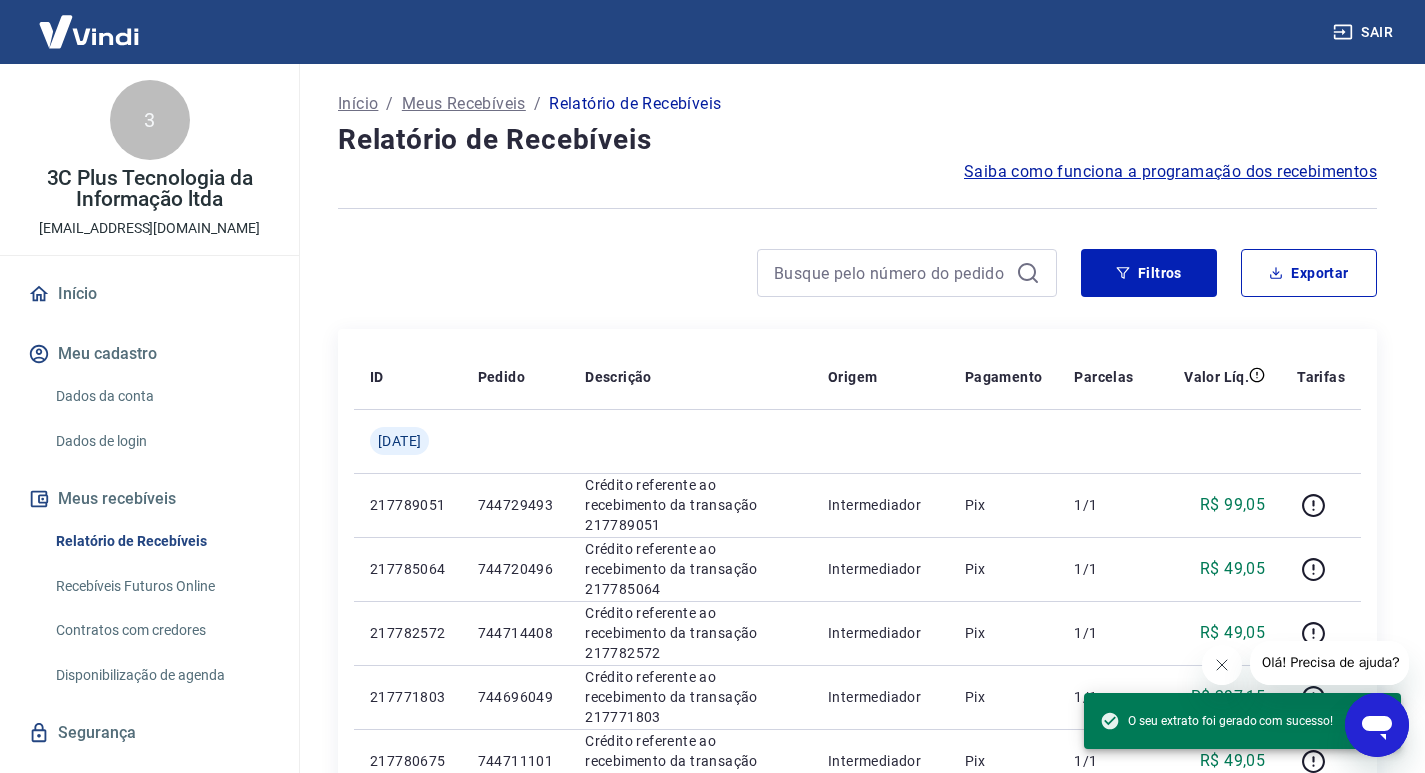 click 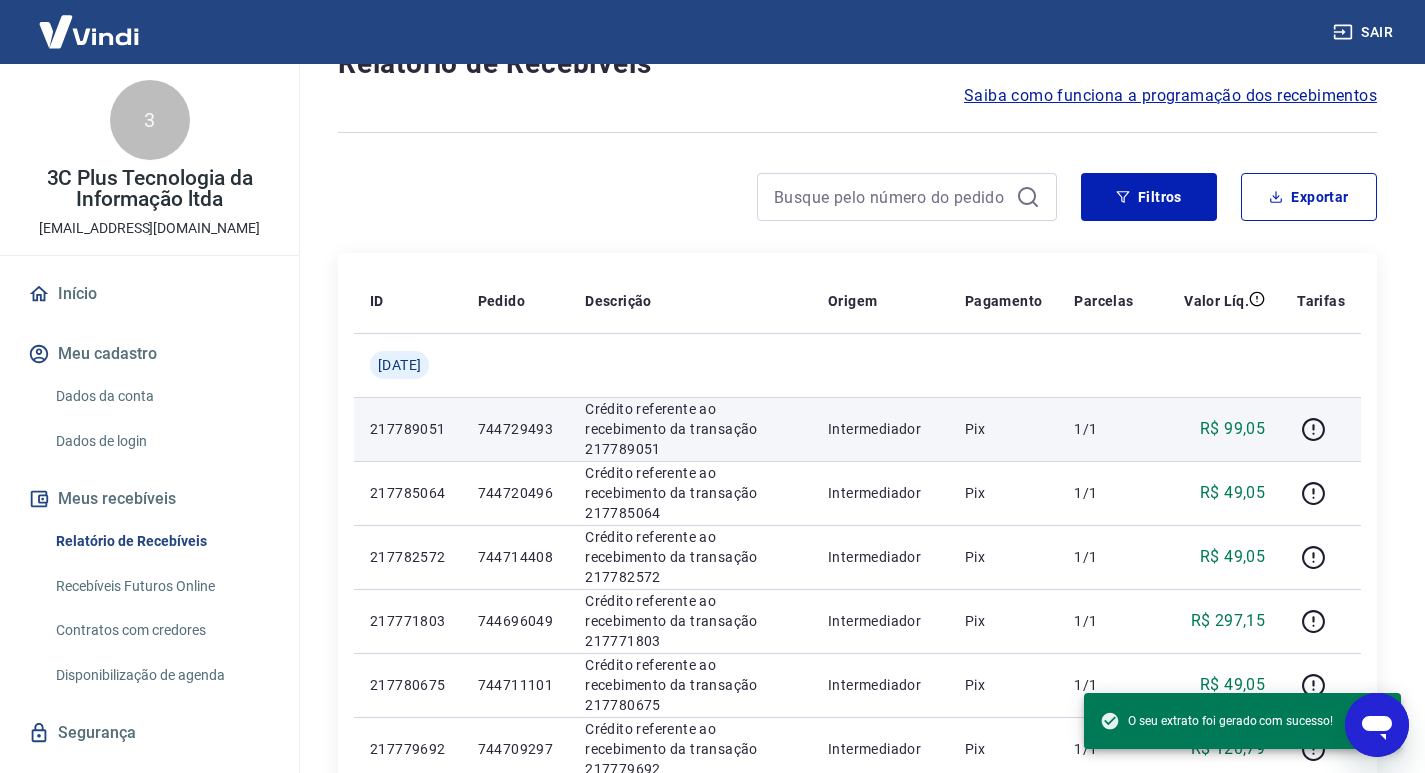scroll, scrollTop: 0, scrollLeft: 0, axis: both 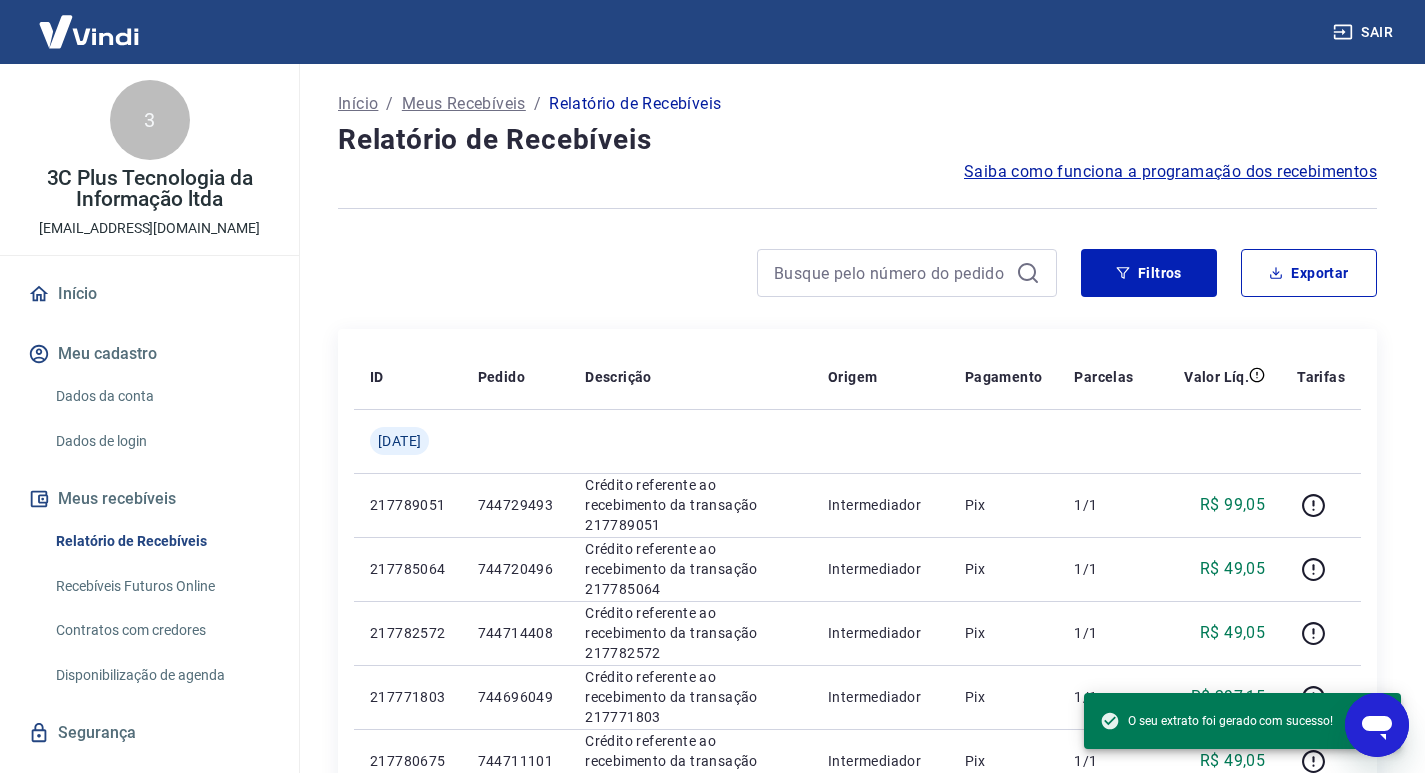 drag, startPoint x: 532, startPoint y: 280, endPoint x: 760, endPoint y: 249, distance: 230.09781 